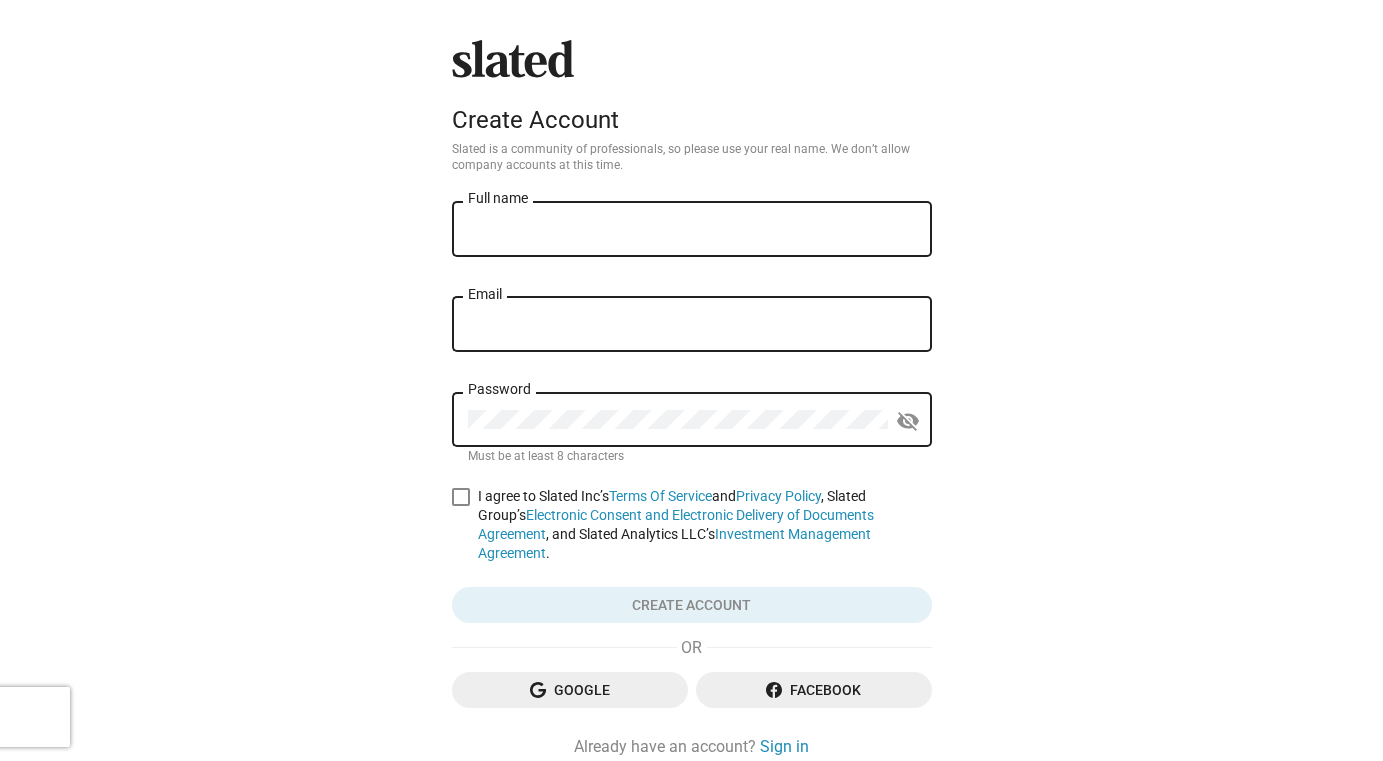 scroll, scrollTop: 0, scrollLeft: 0, axis: both 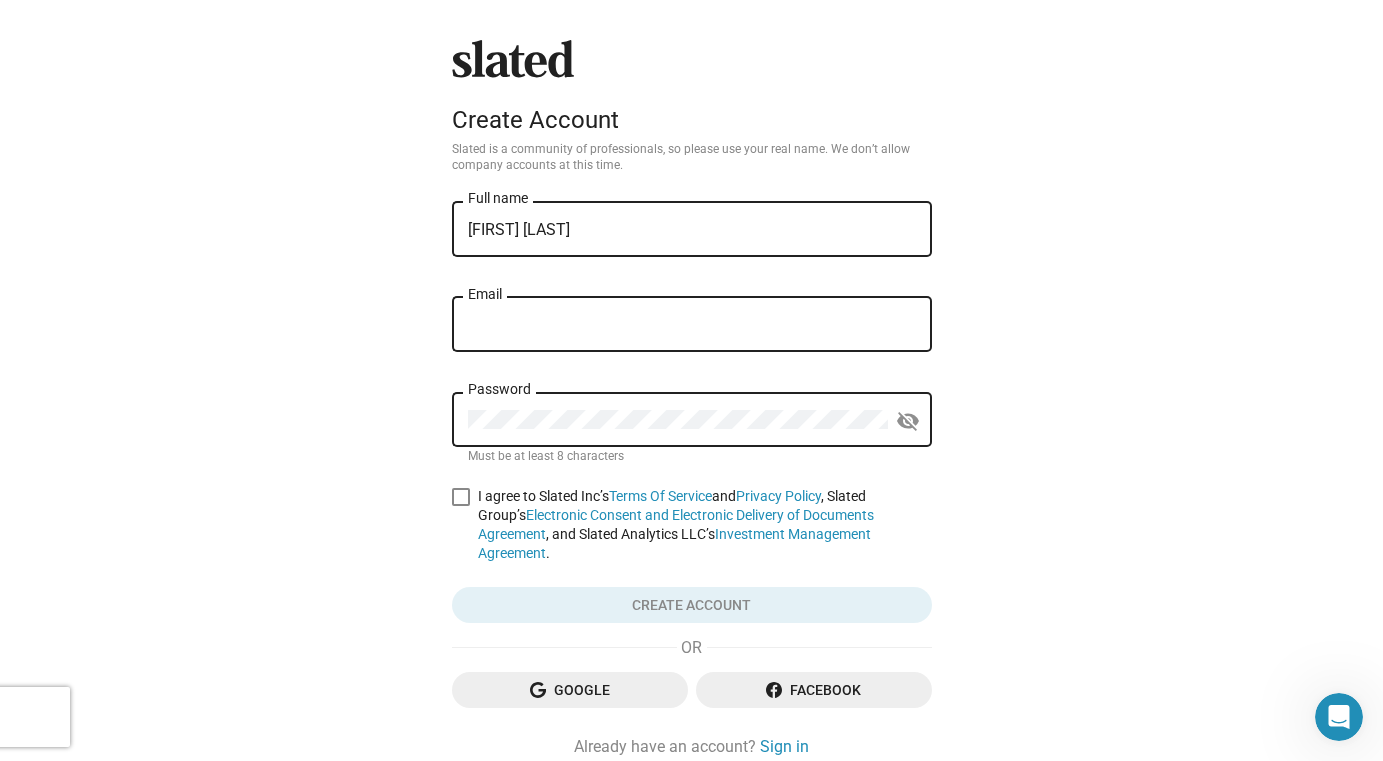 type on "[FIRST] [LAST]" 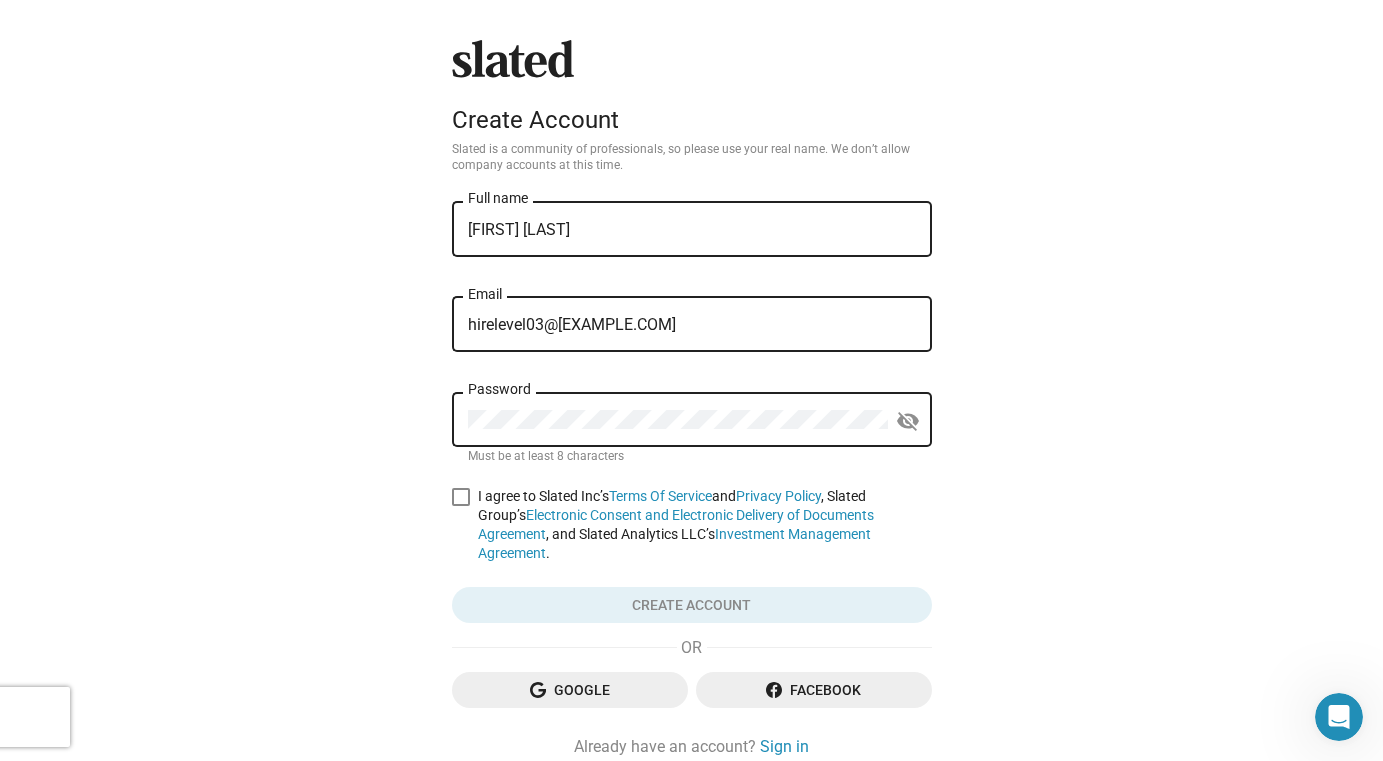 type on "hirelevel03@[EXAMPLE.COM]" 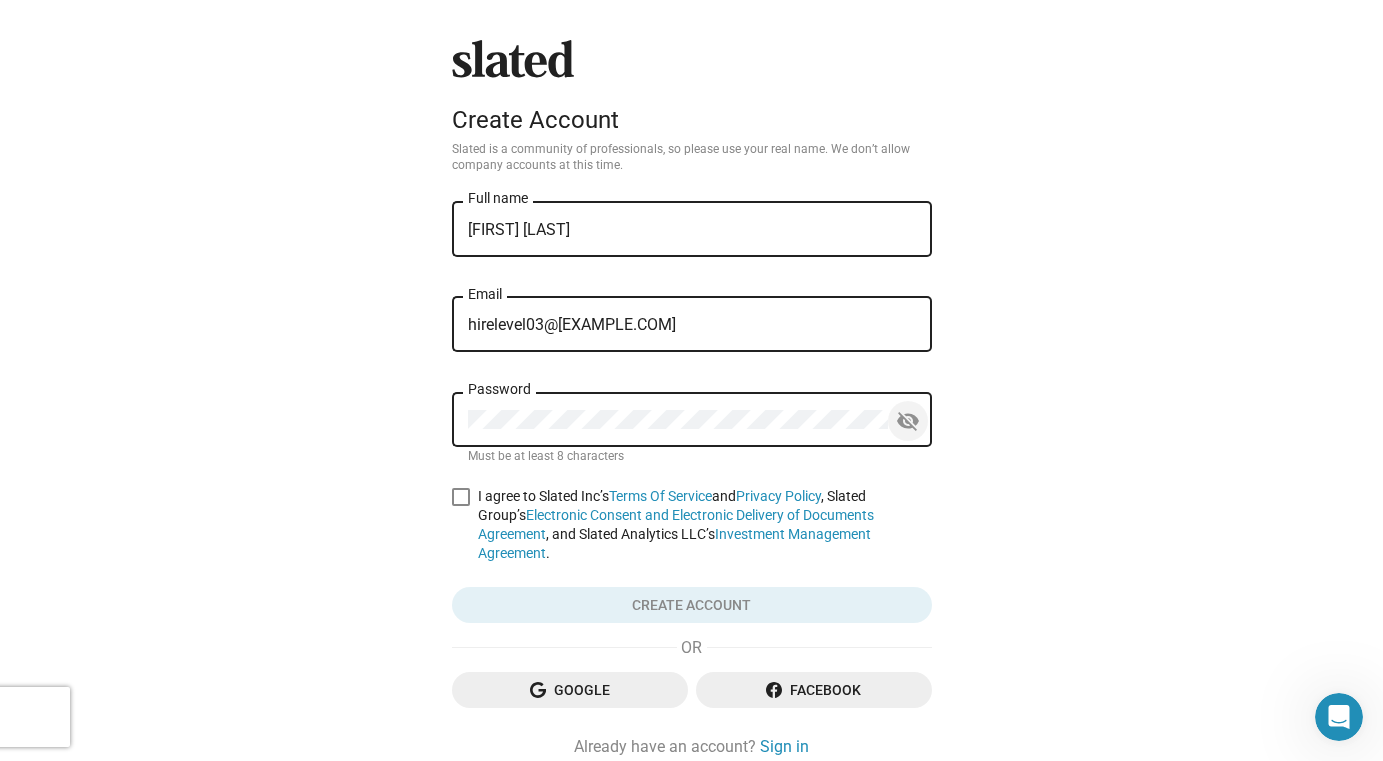 click on "visibility_off" 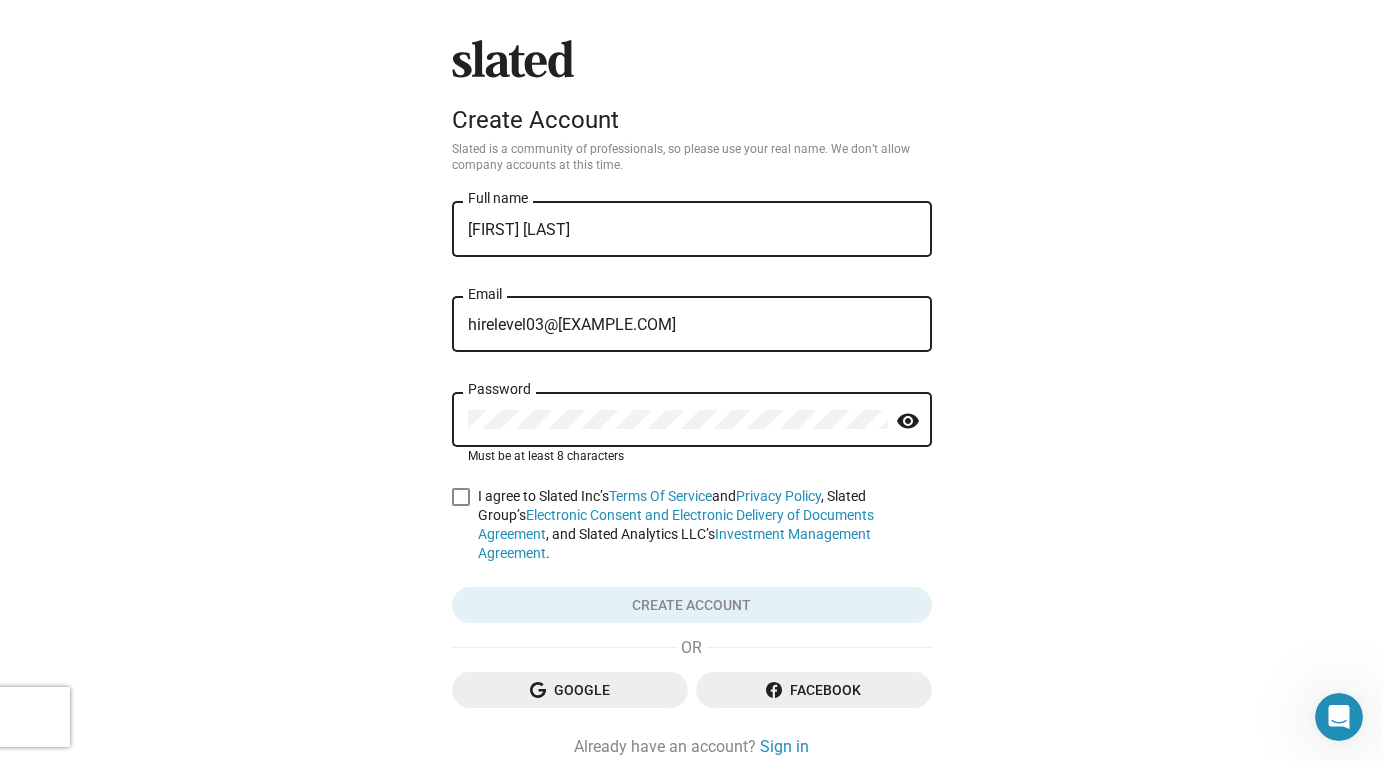 click at bounding box center [461, 497] 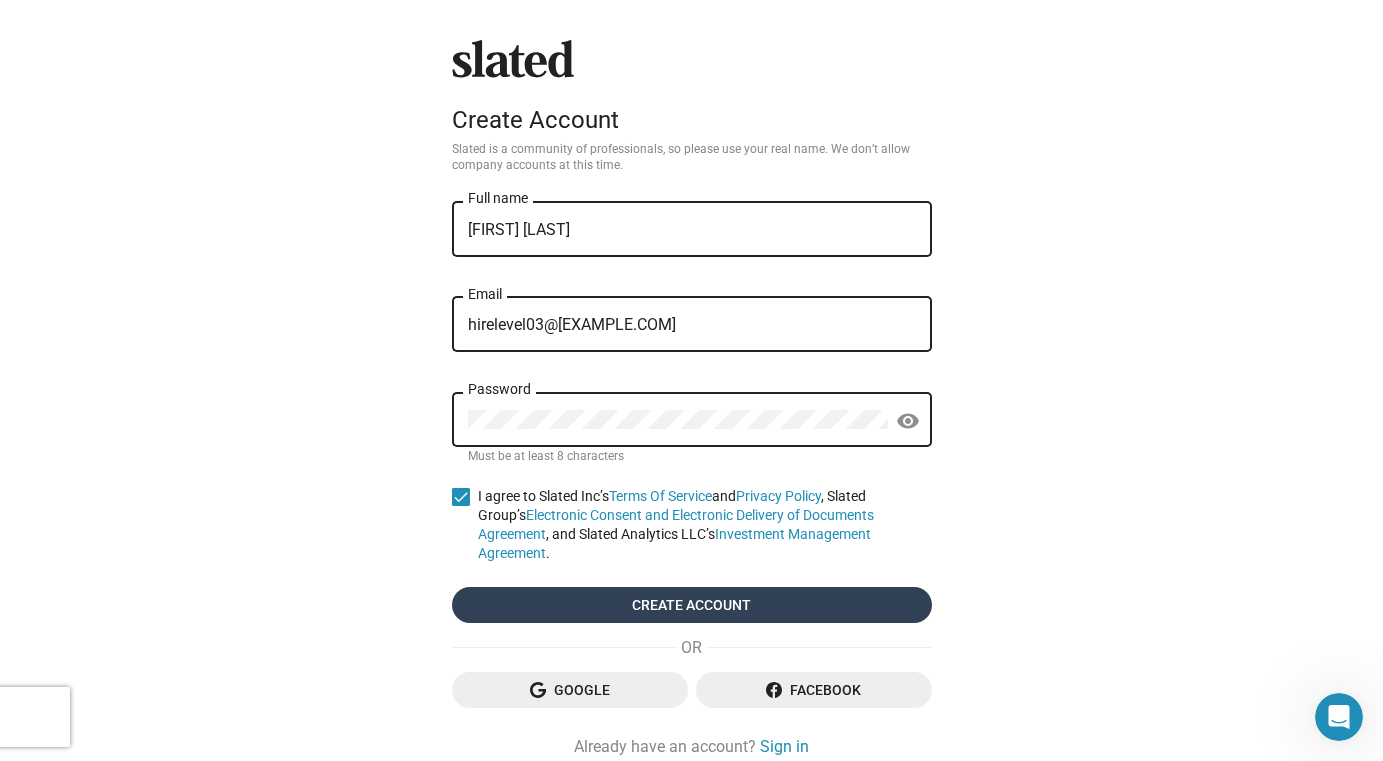 click on "Create account" 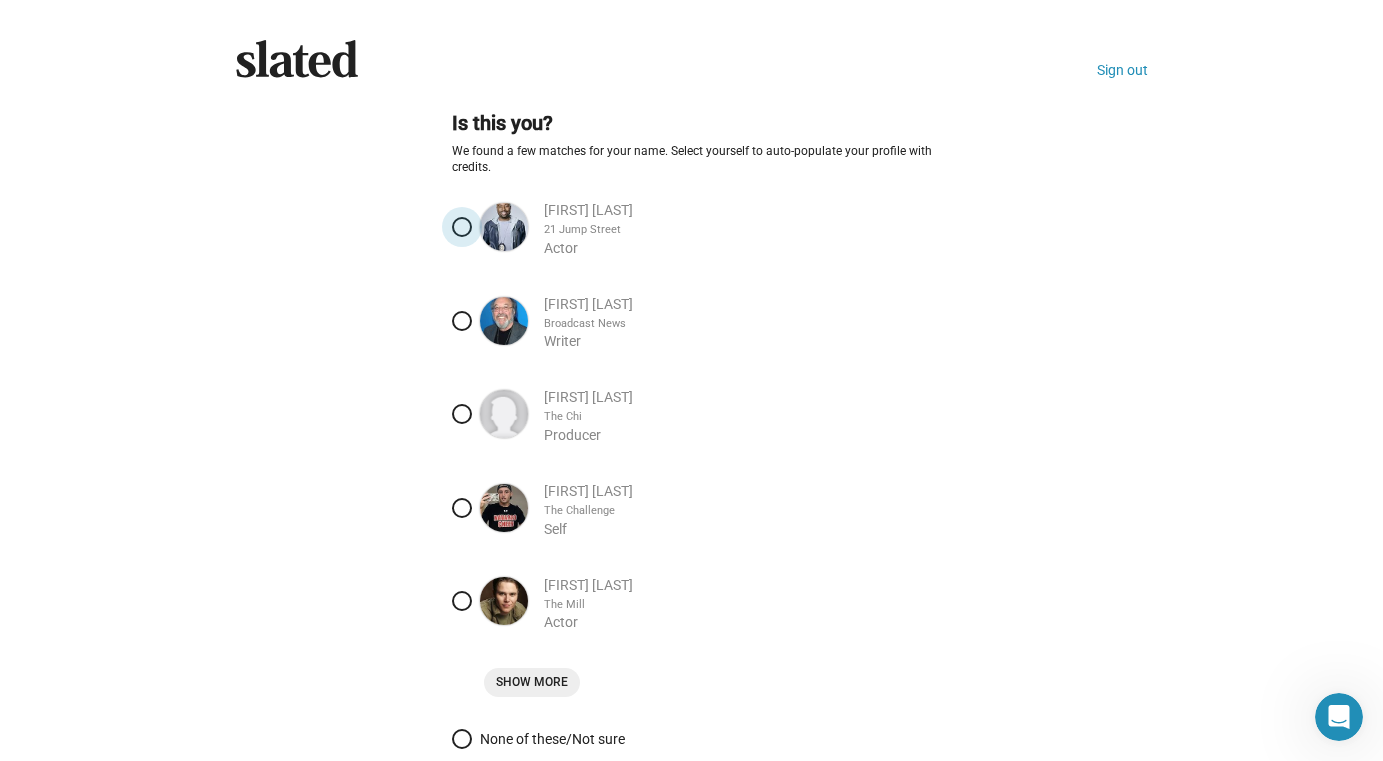 click at bounding box center [462, 227] 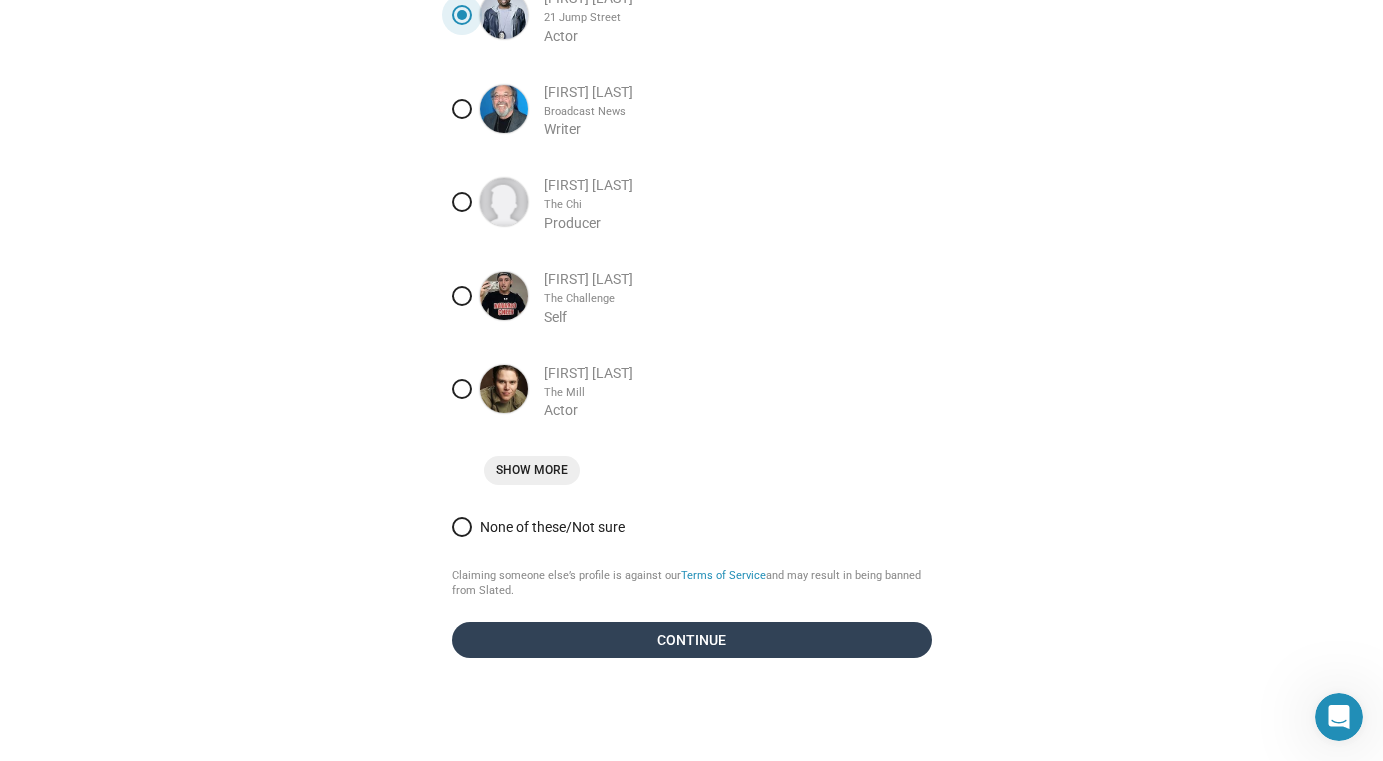 scroll, scrollTop: 211, scrollLeft: 0, axis: vertical 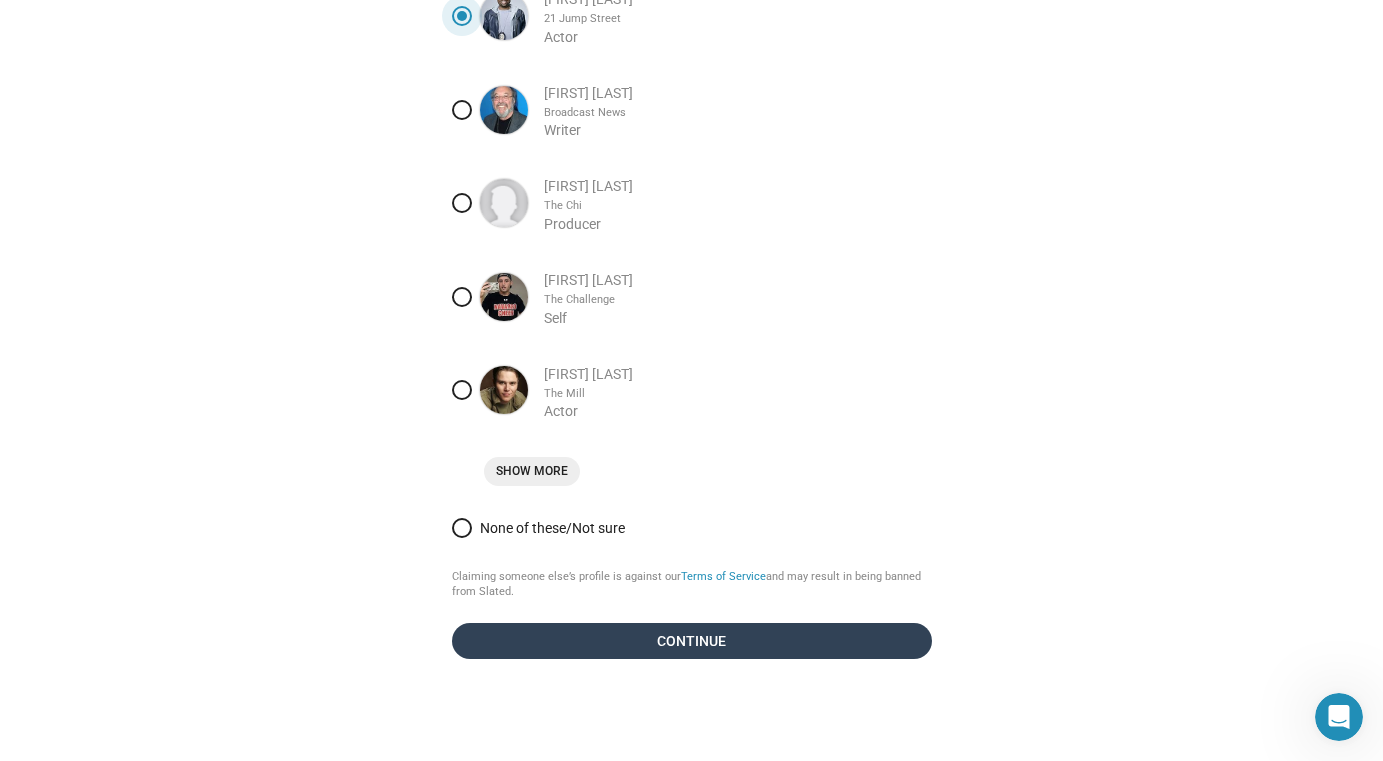 click on "Continue" 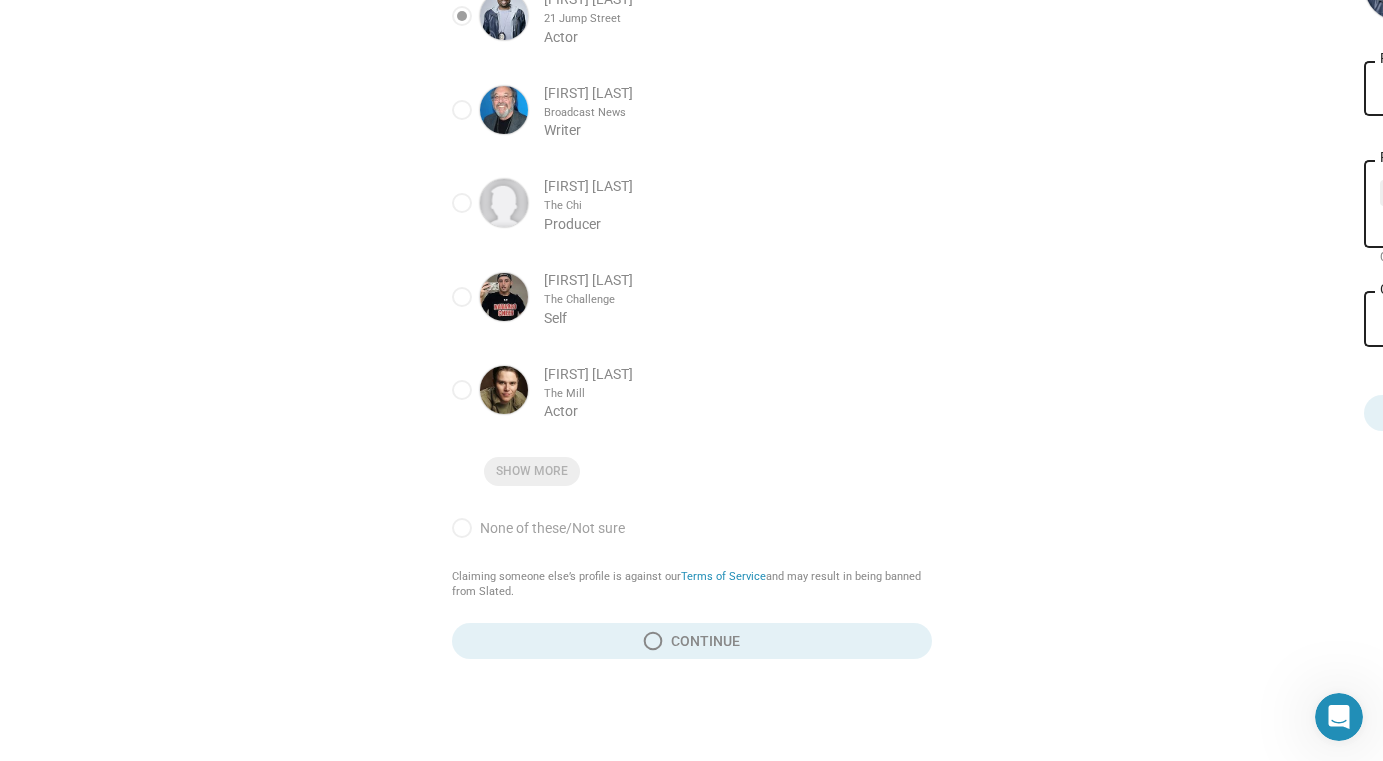 scroll, scrollTop: 0, scrollLeft: 0, axis: both 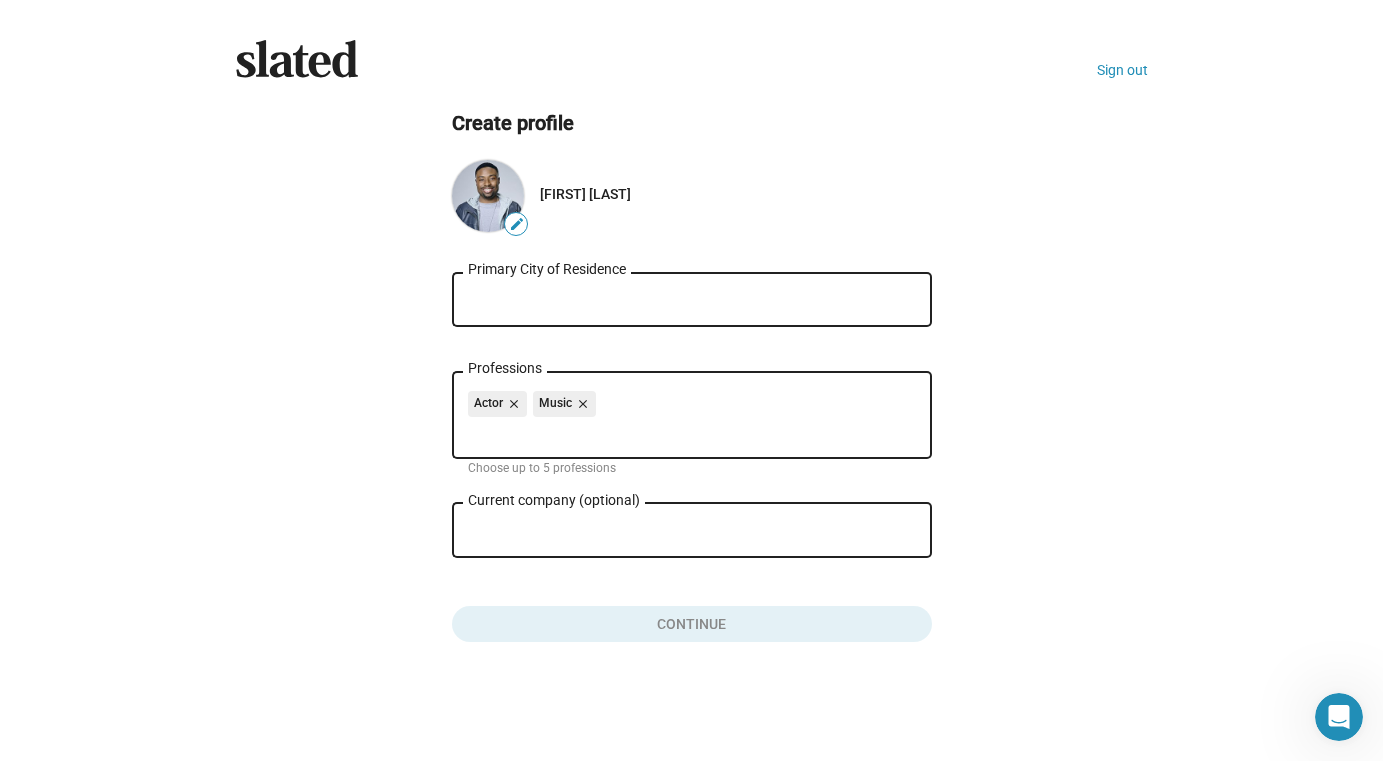 click on "Primary City of Residence" at bounding box center (692, 300) 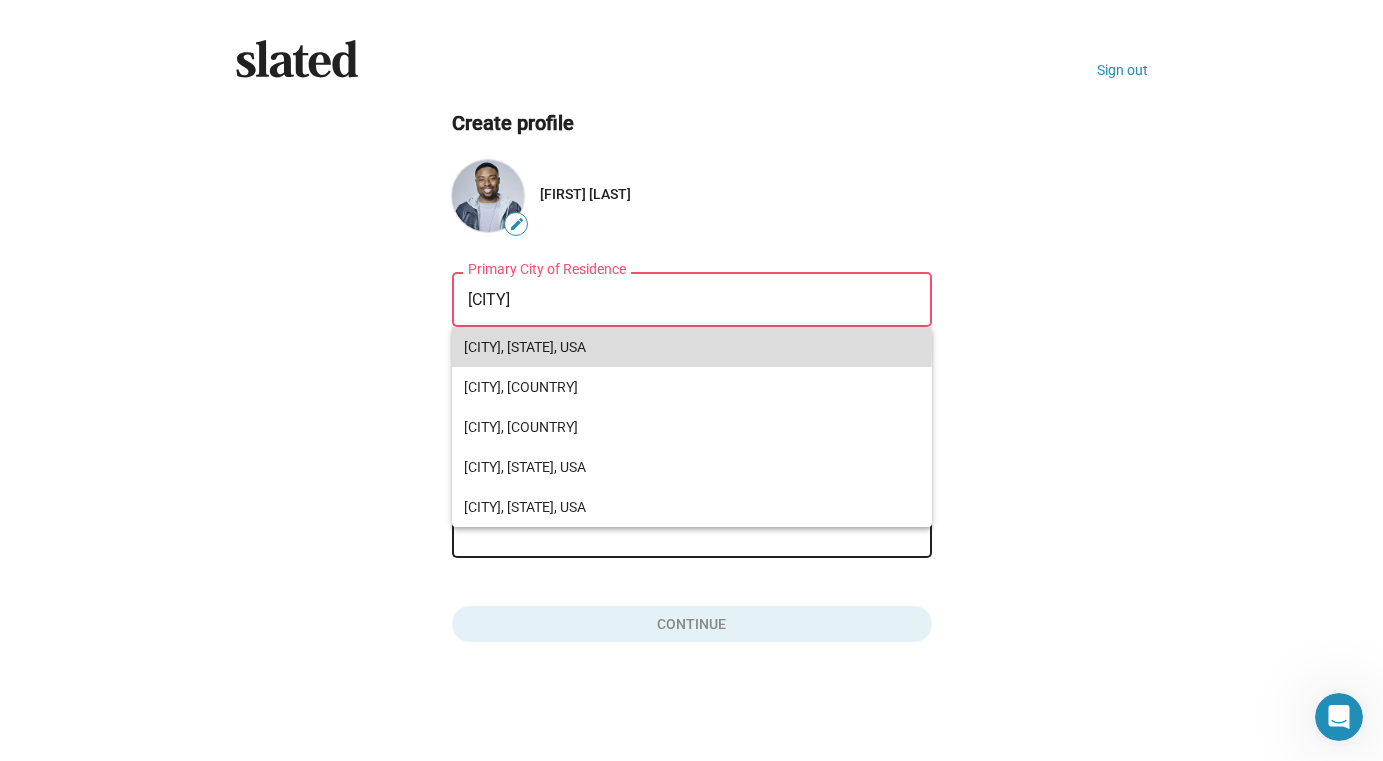 click on "[CITY], [STATE], USA" at bounding box center [692, 347] 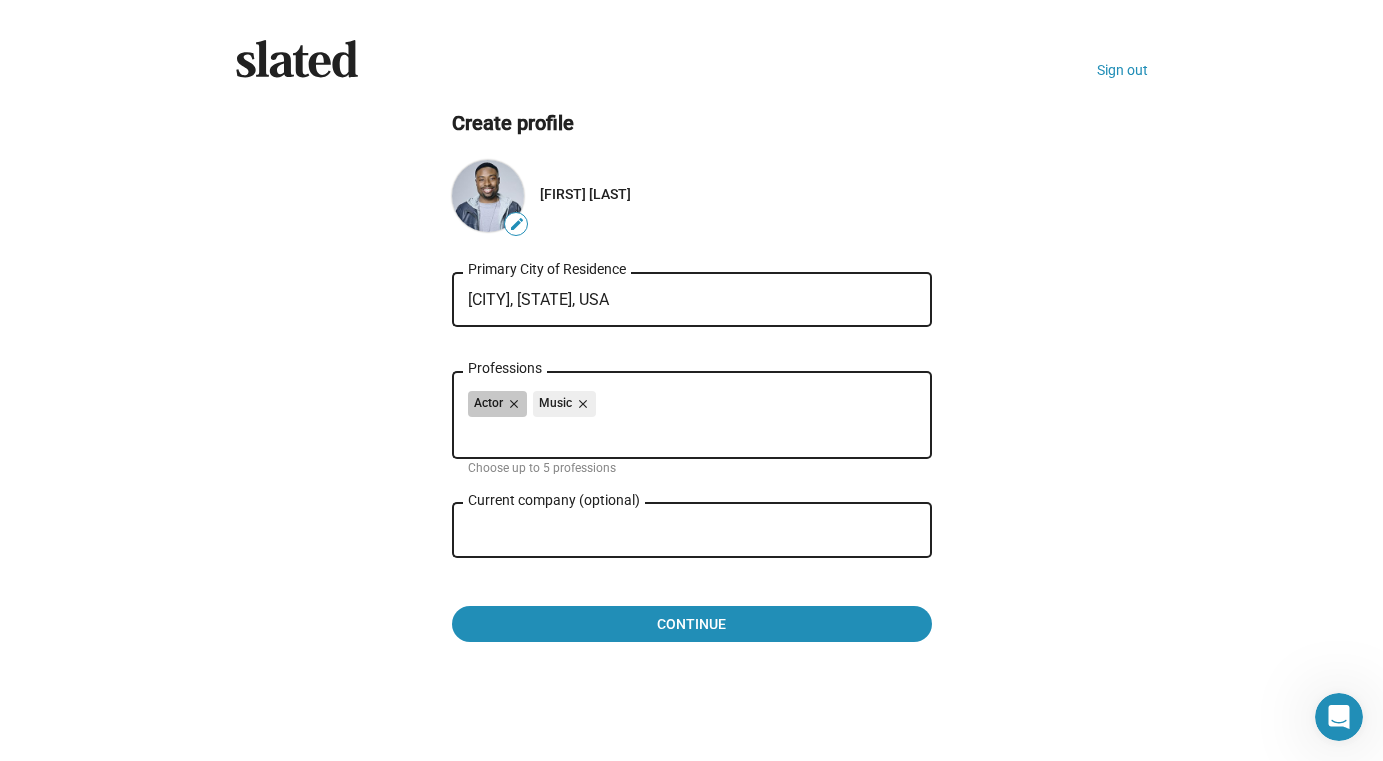 click on "Actor close Music close" at bounding box center [692, 407] 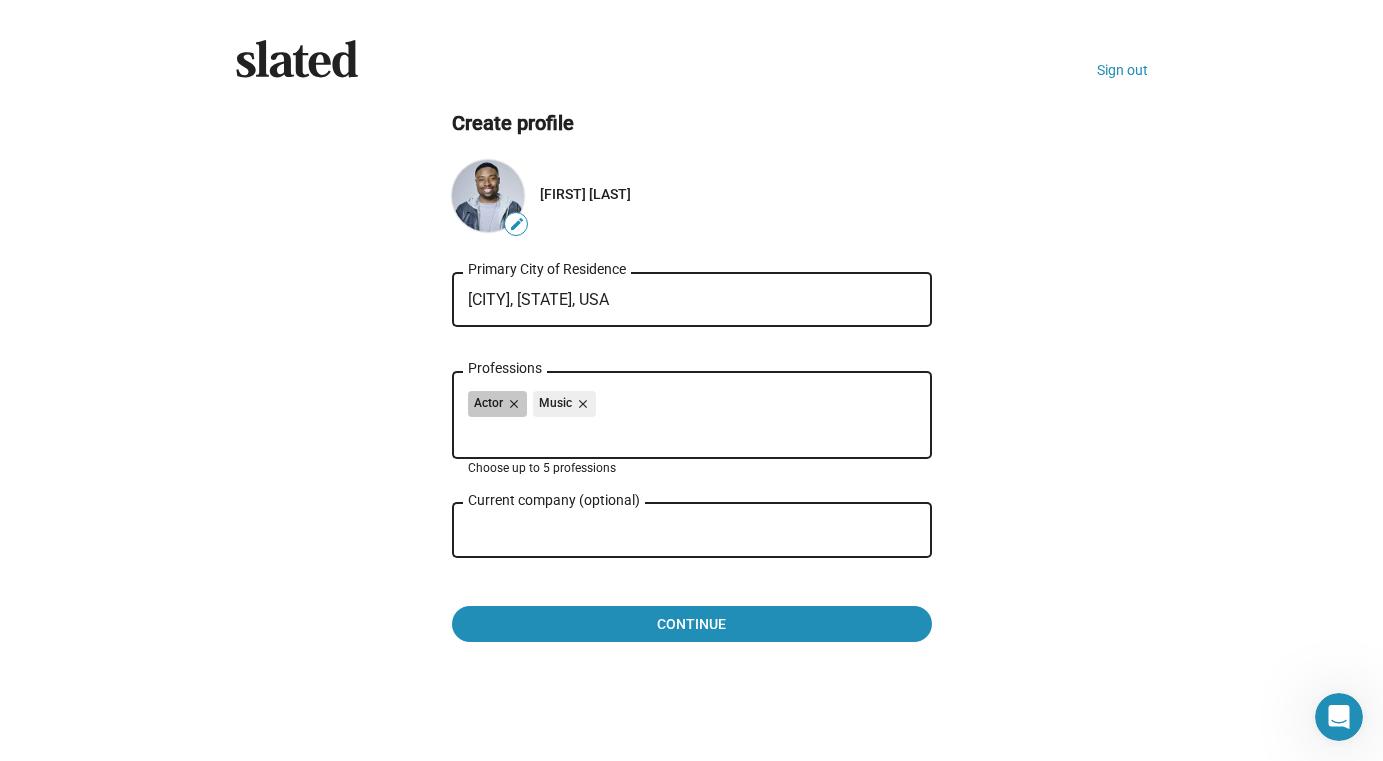 click on "Actor close Music close" at bounding box center (692, 407) 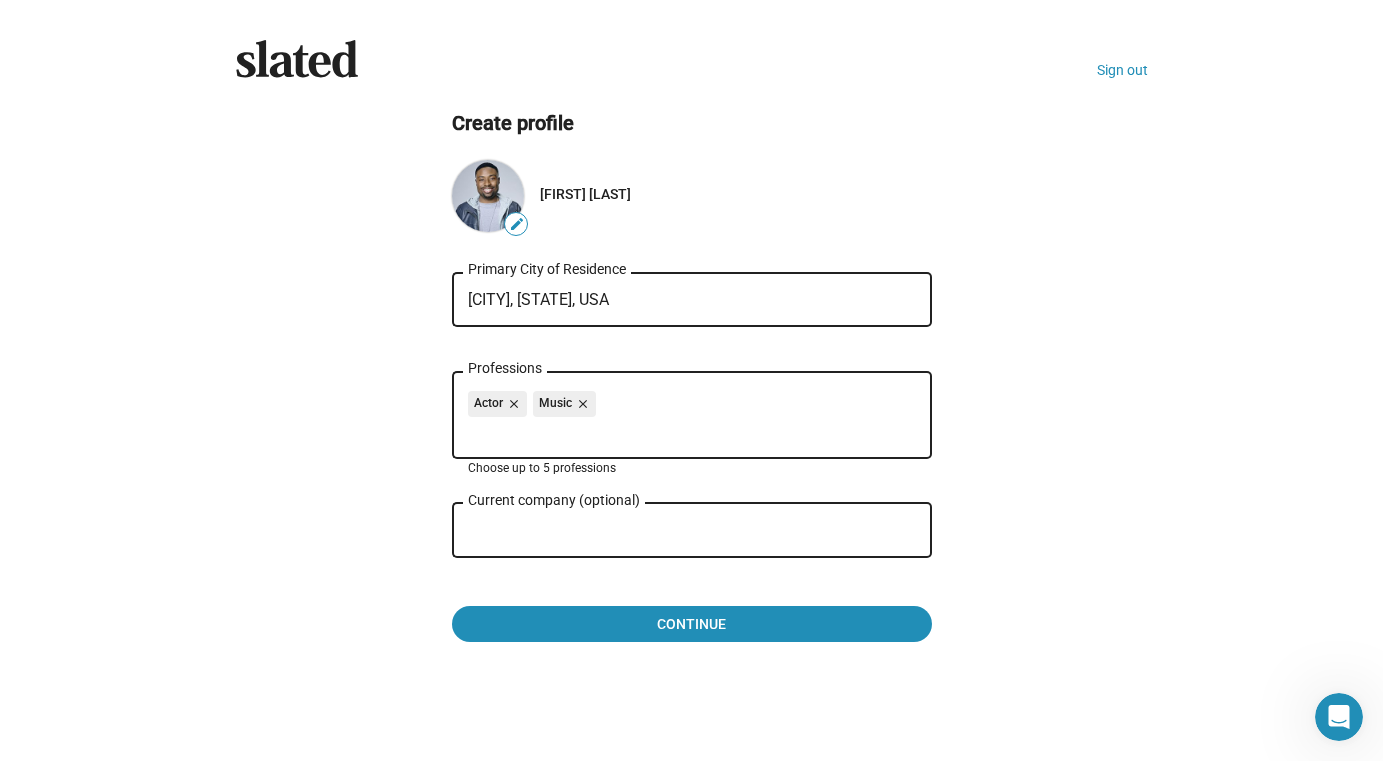 click on "Professions" at bounding box center (696, 432) 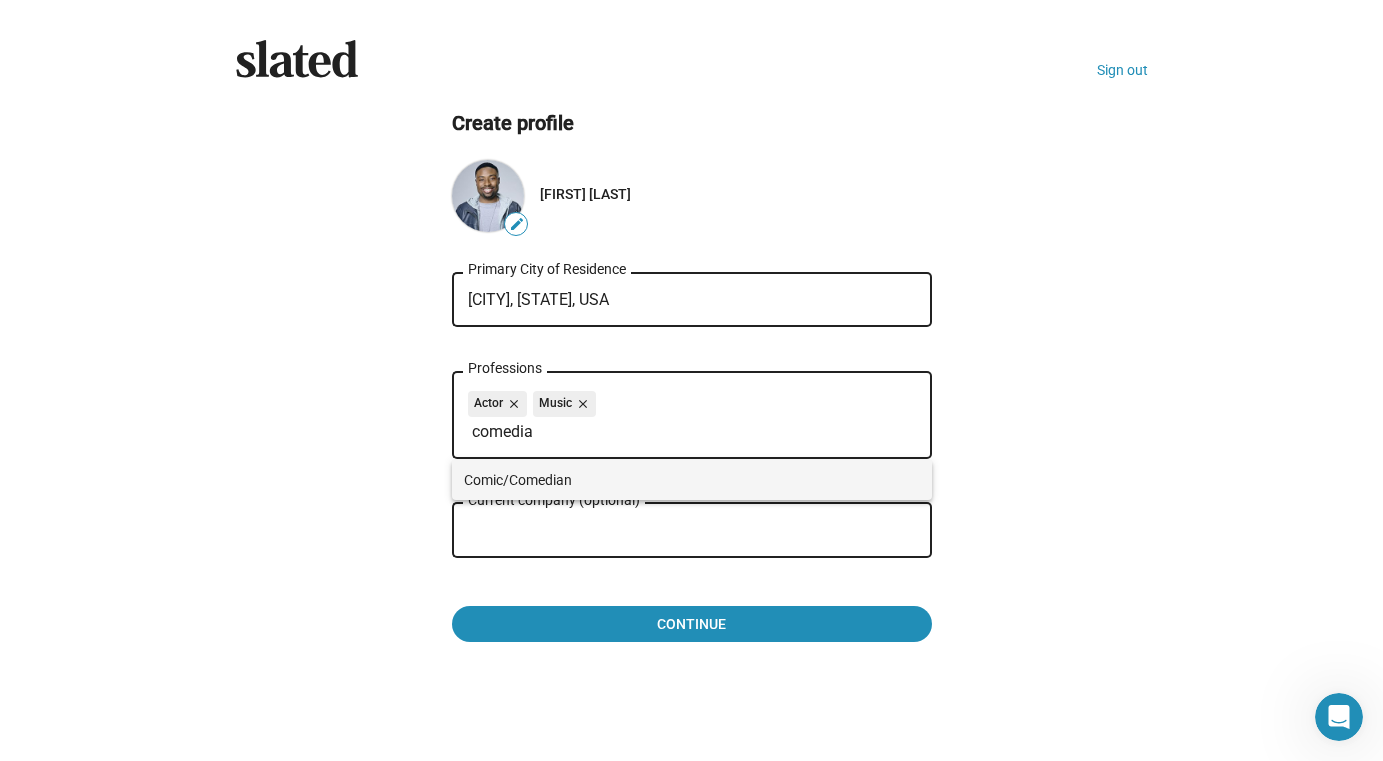 type on "comedia" 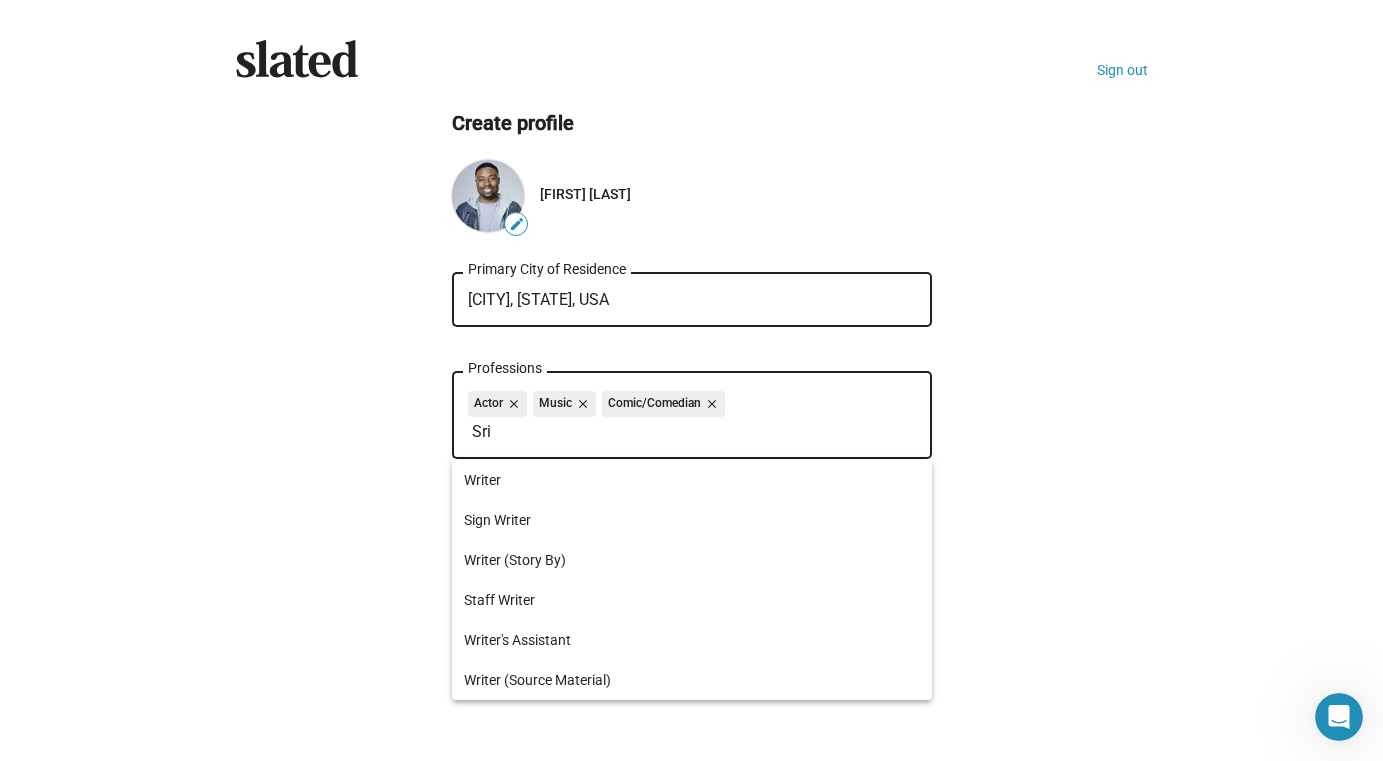 type on "Sri" 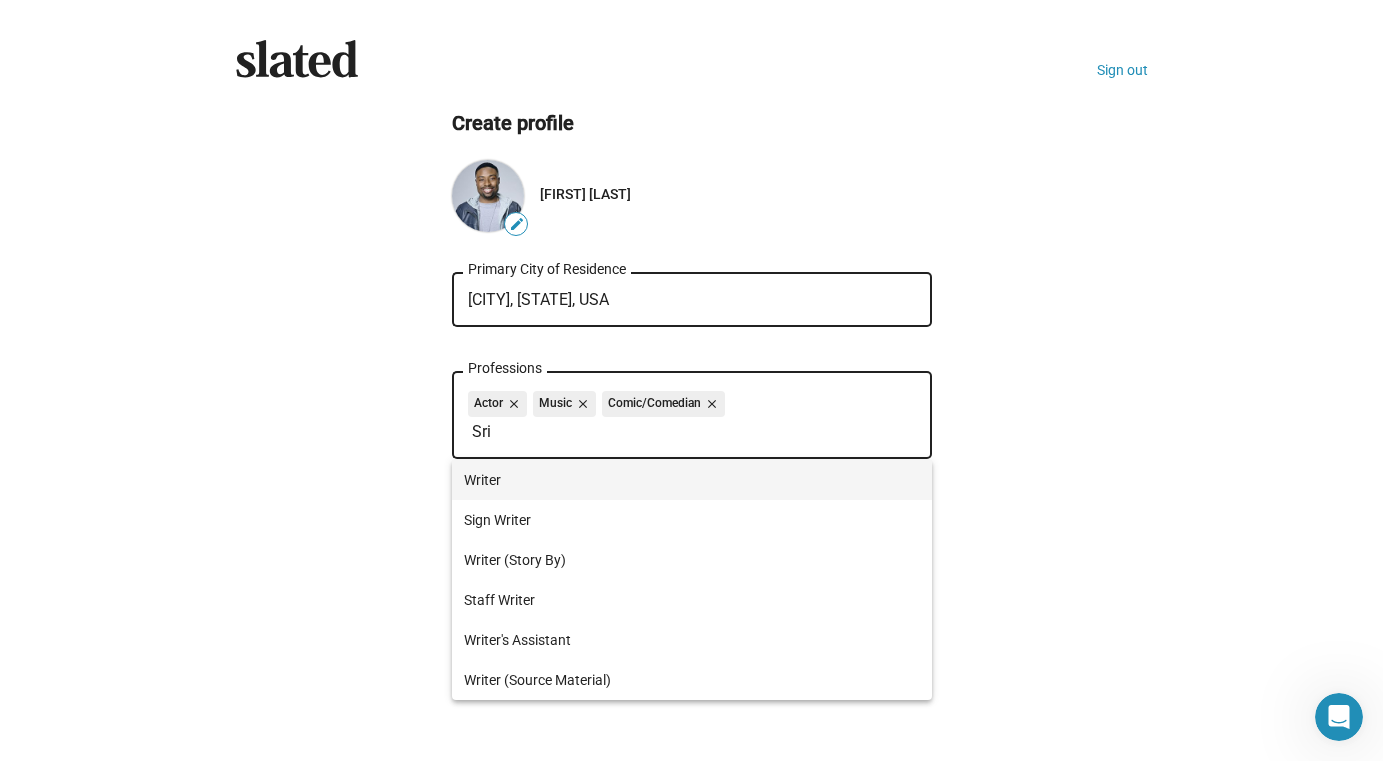 drag, startPoint x: 571, startPoint y: 466, endPoint x: 499, endPoint y: 484, distance: 74.215904 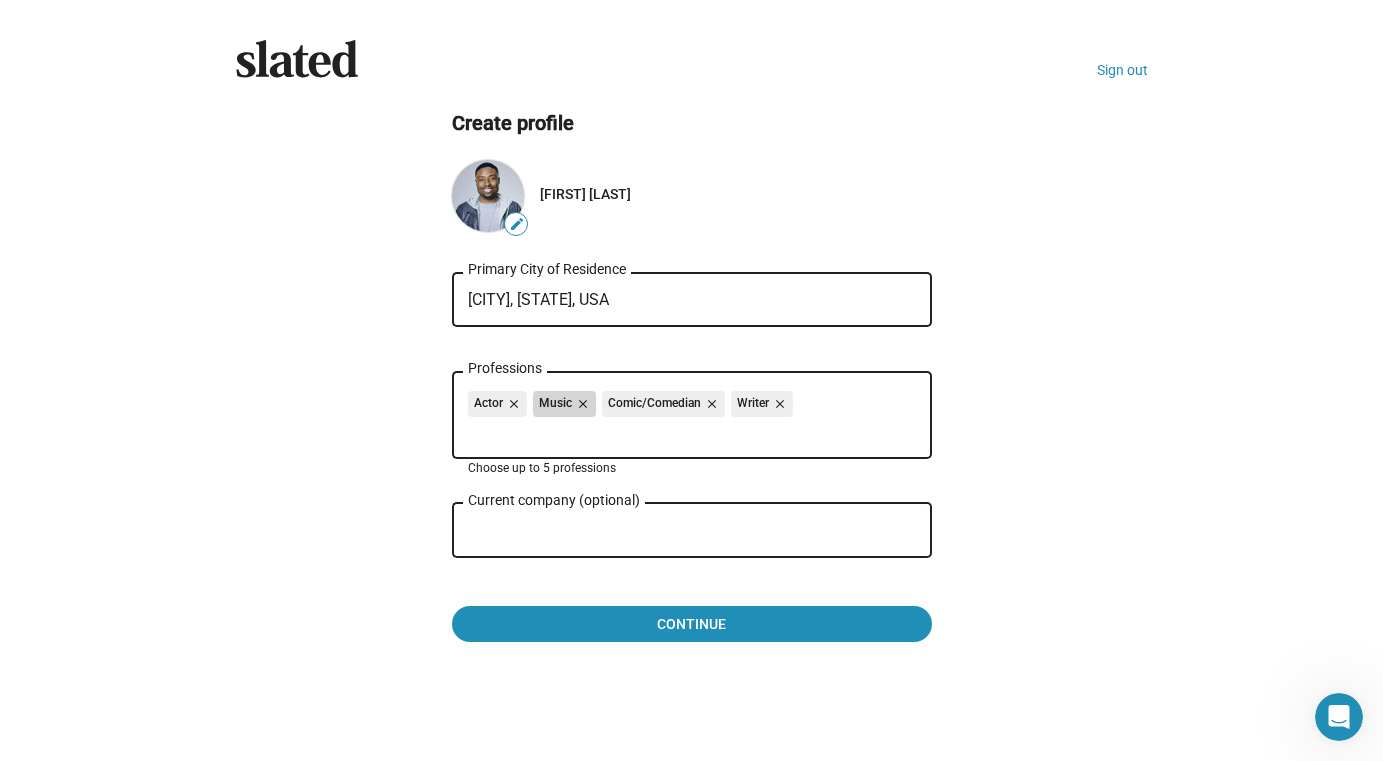 click on "close" at bounding box center [581, 404] 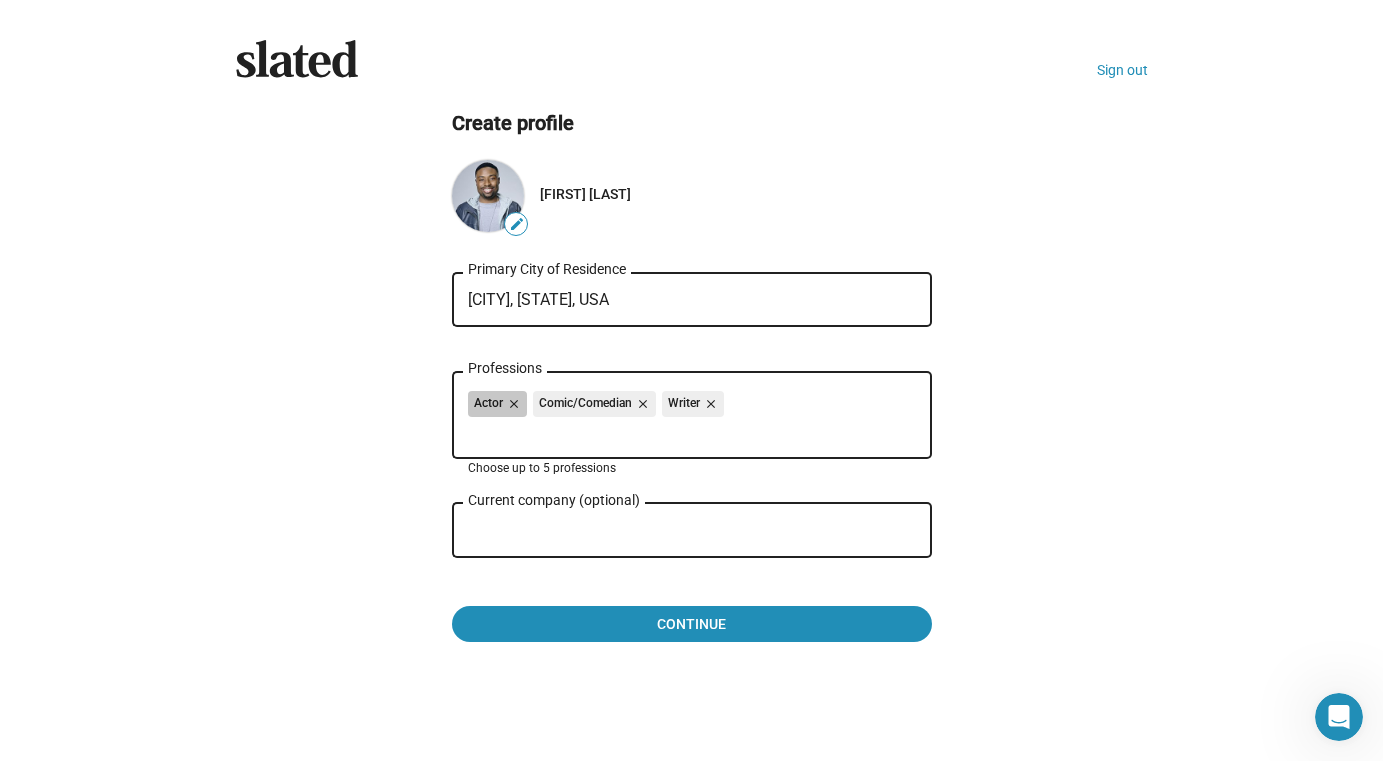 click on "Actor close Comic/Comedian close Writer close" at bounding box center (692, 407) 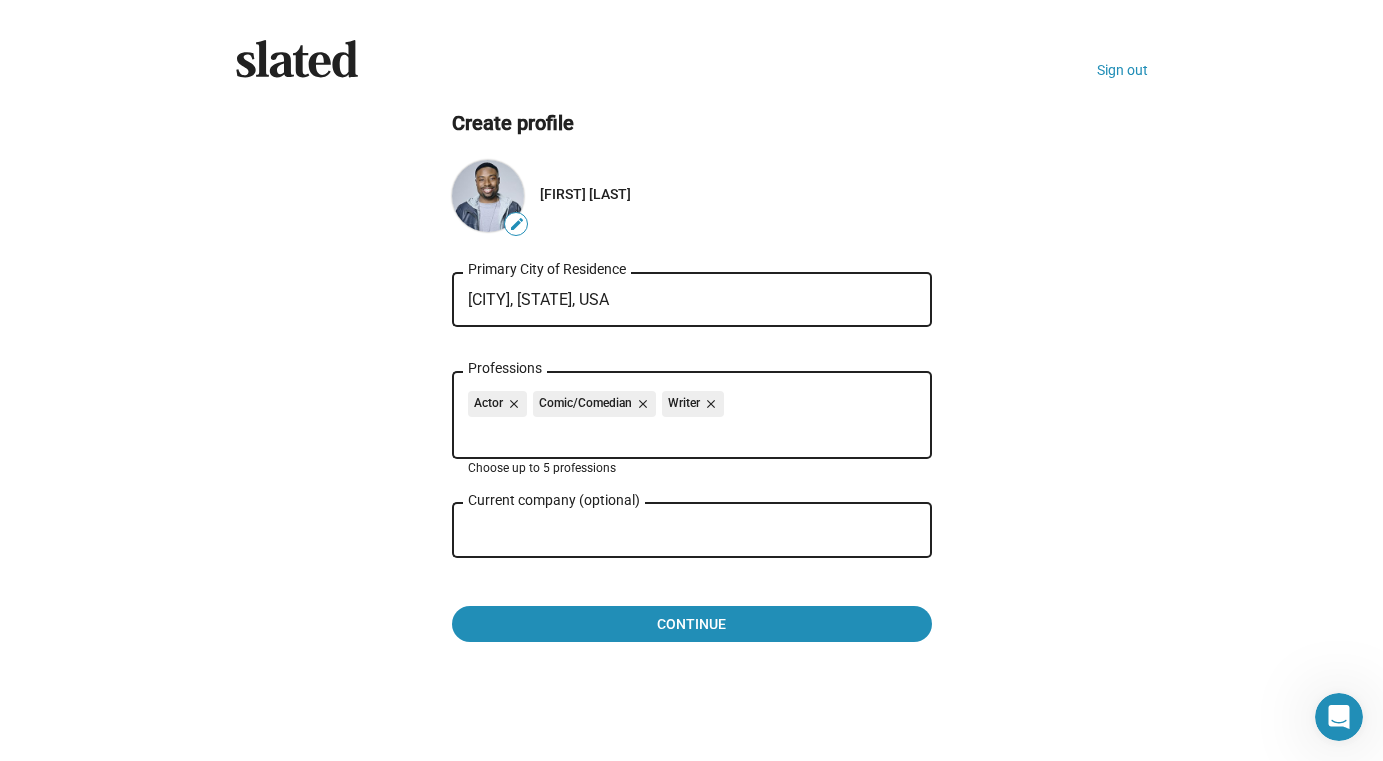 click on "Professions" at bounding box center [696, 432] 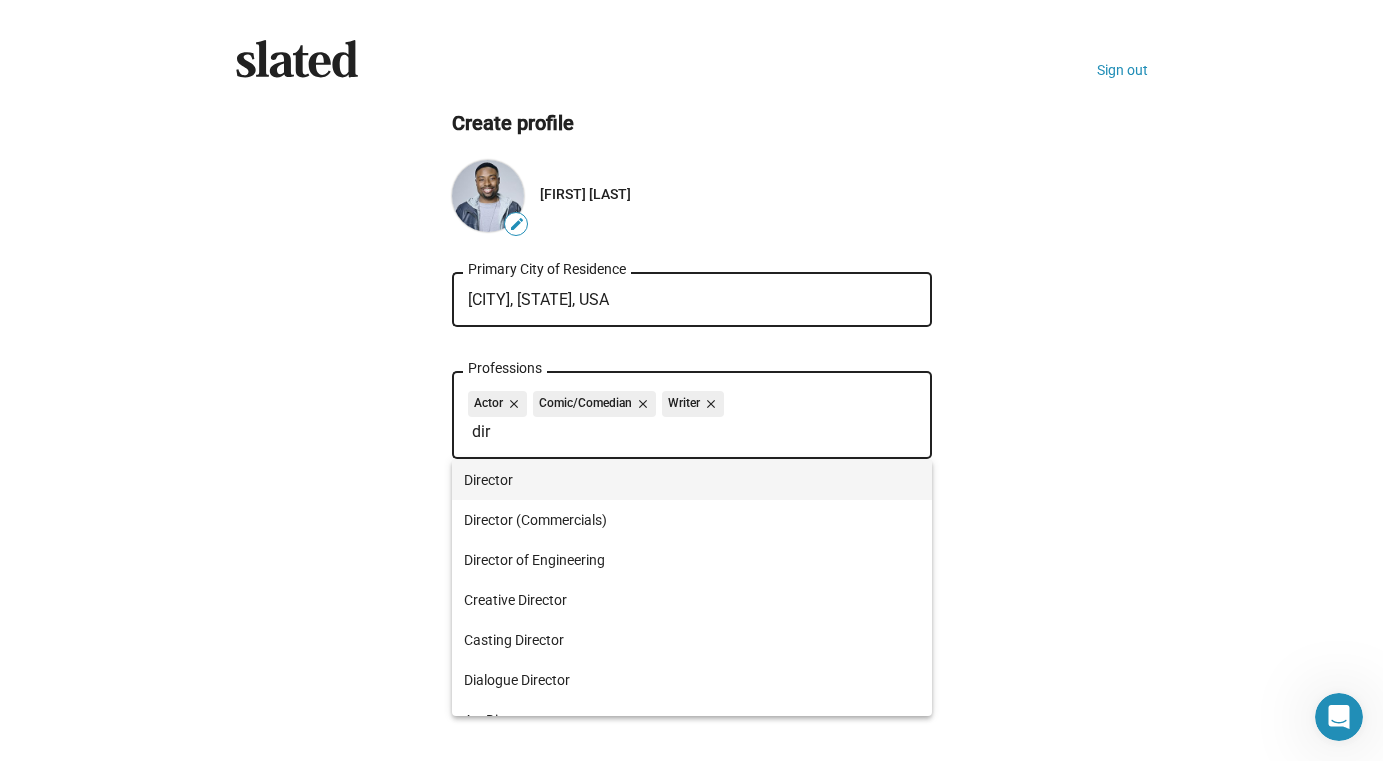 type on "dir" 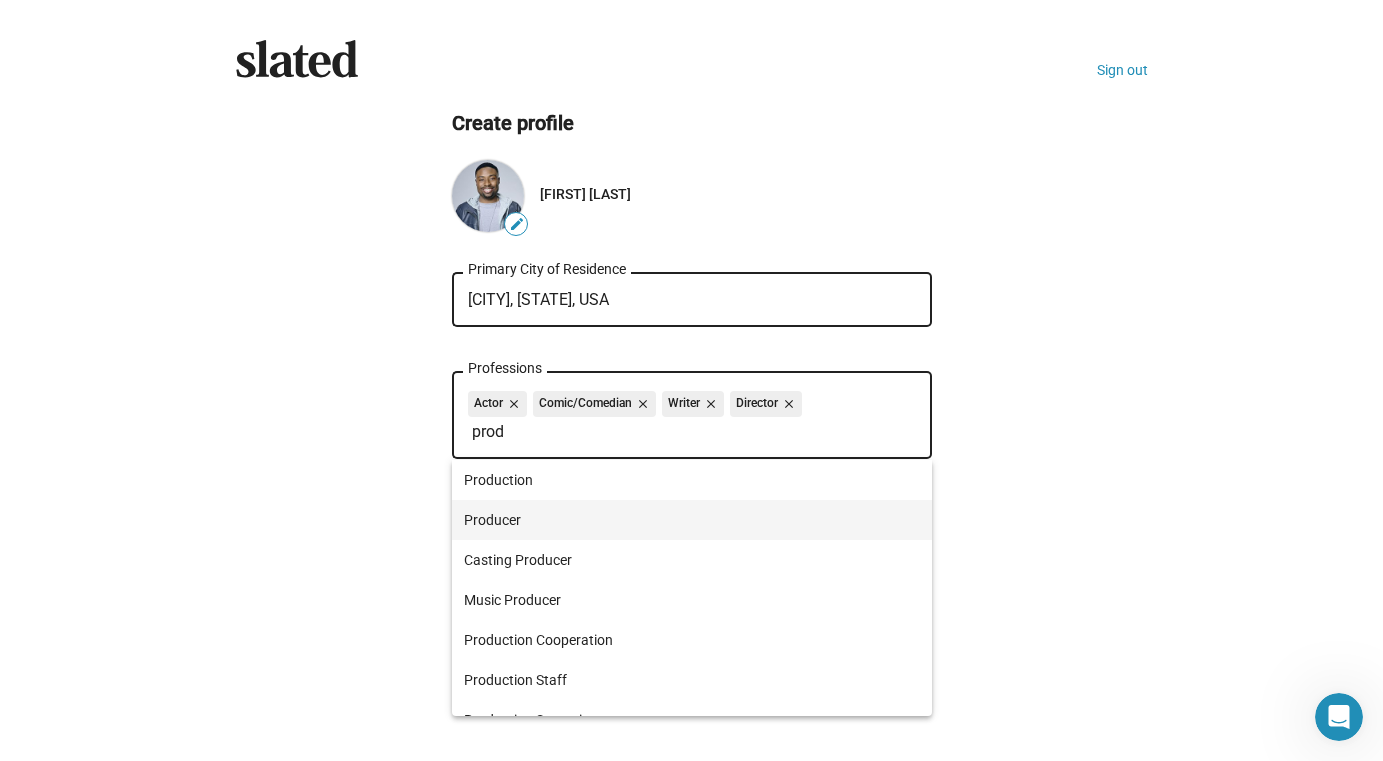 type on "prod" 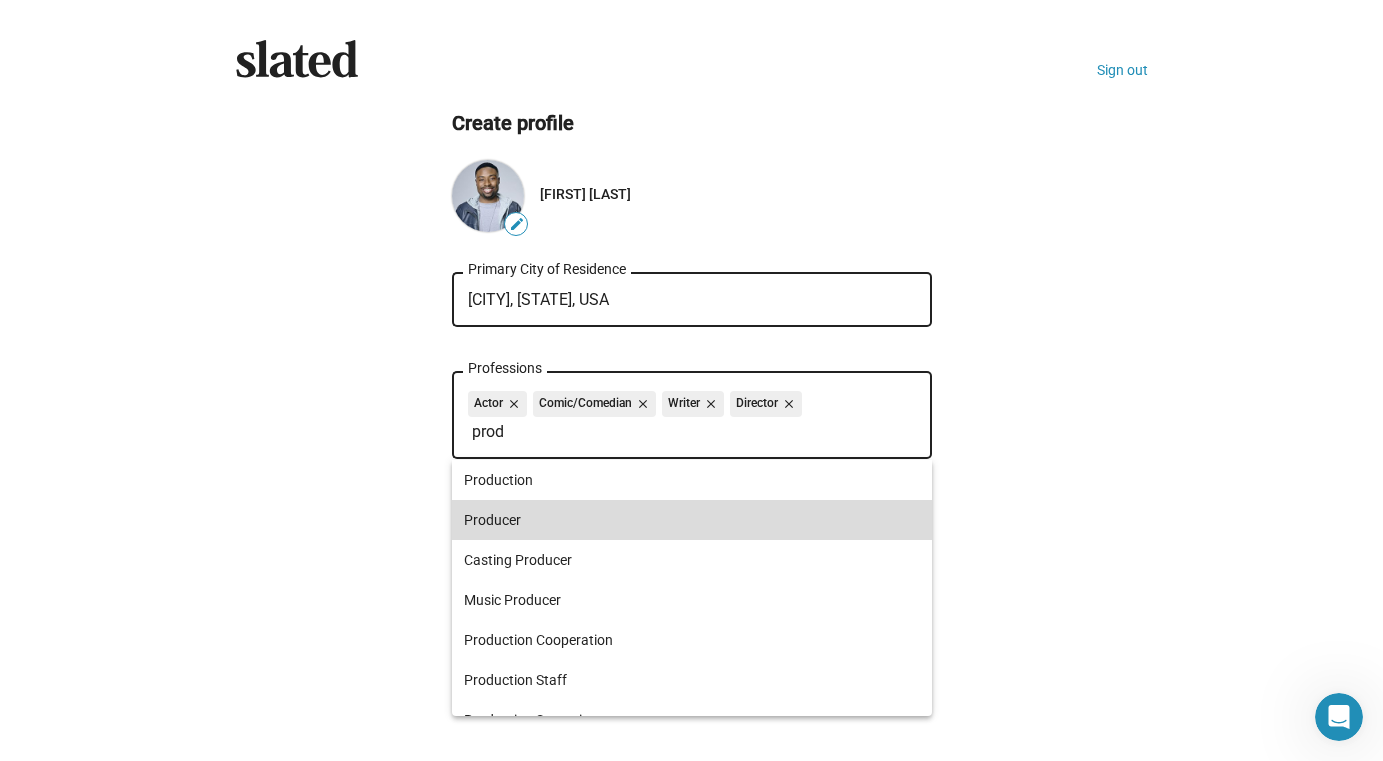 click on "Producer" at bounding box center [692, 520] 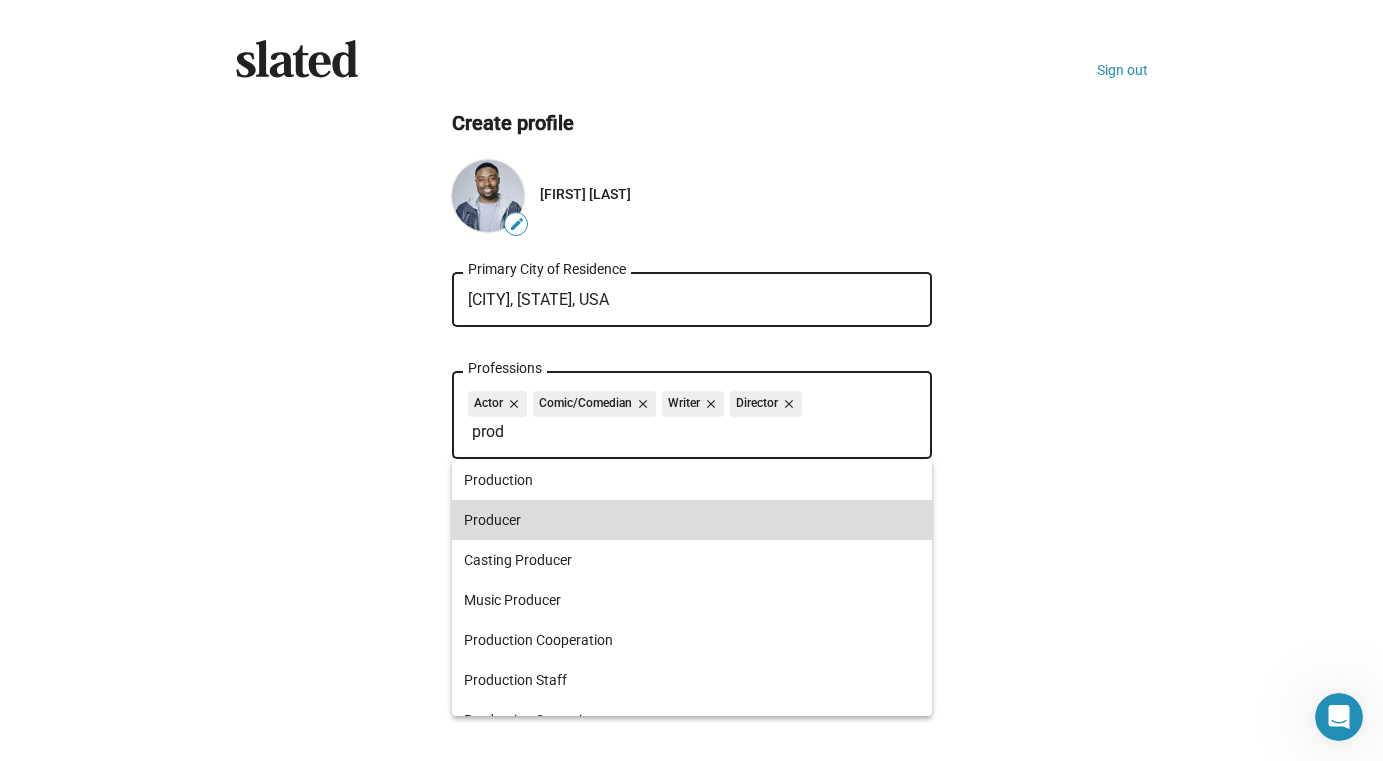 type 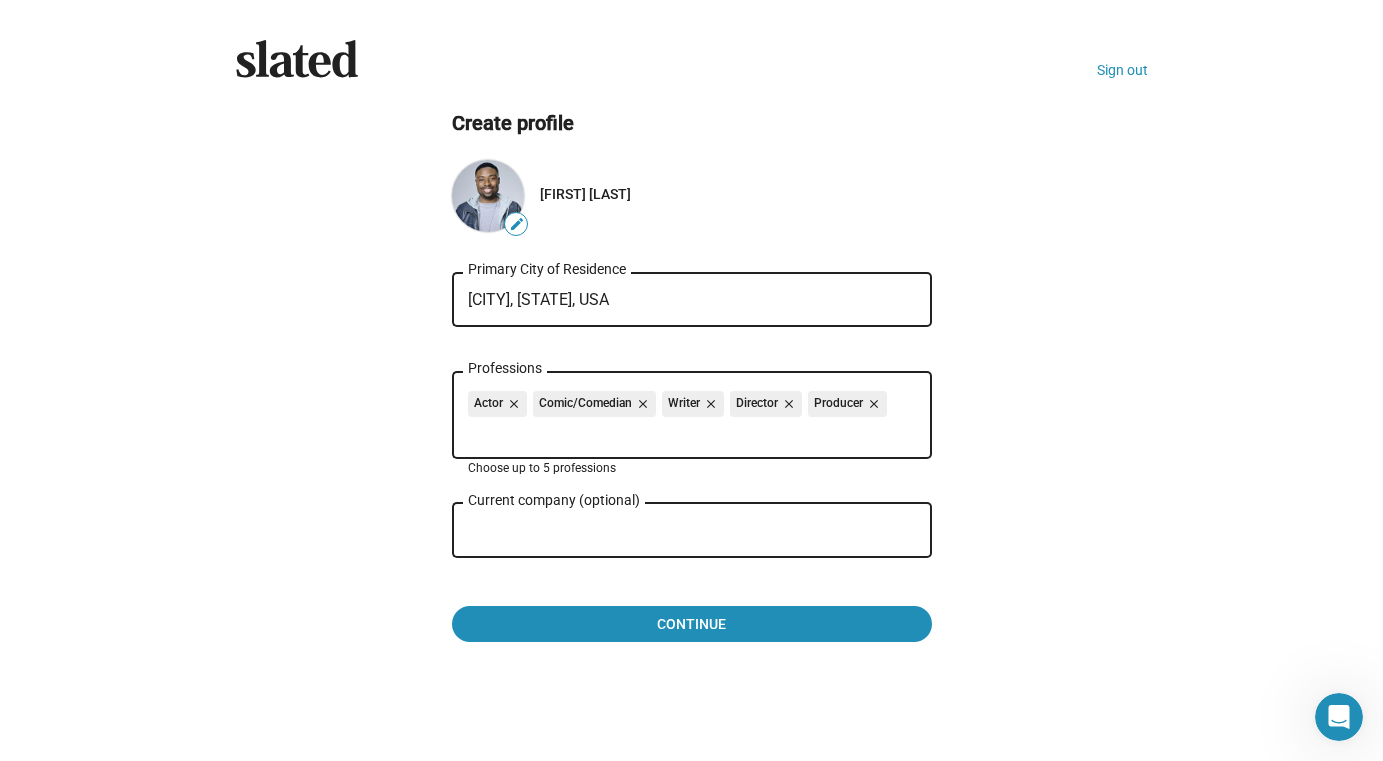 click on "Current company (optional)" at bounding box center (678, 531) 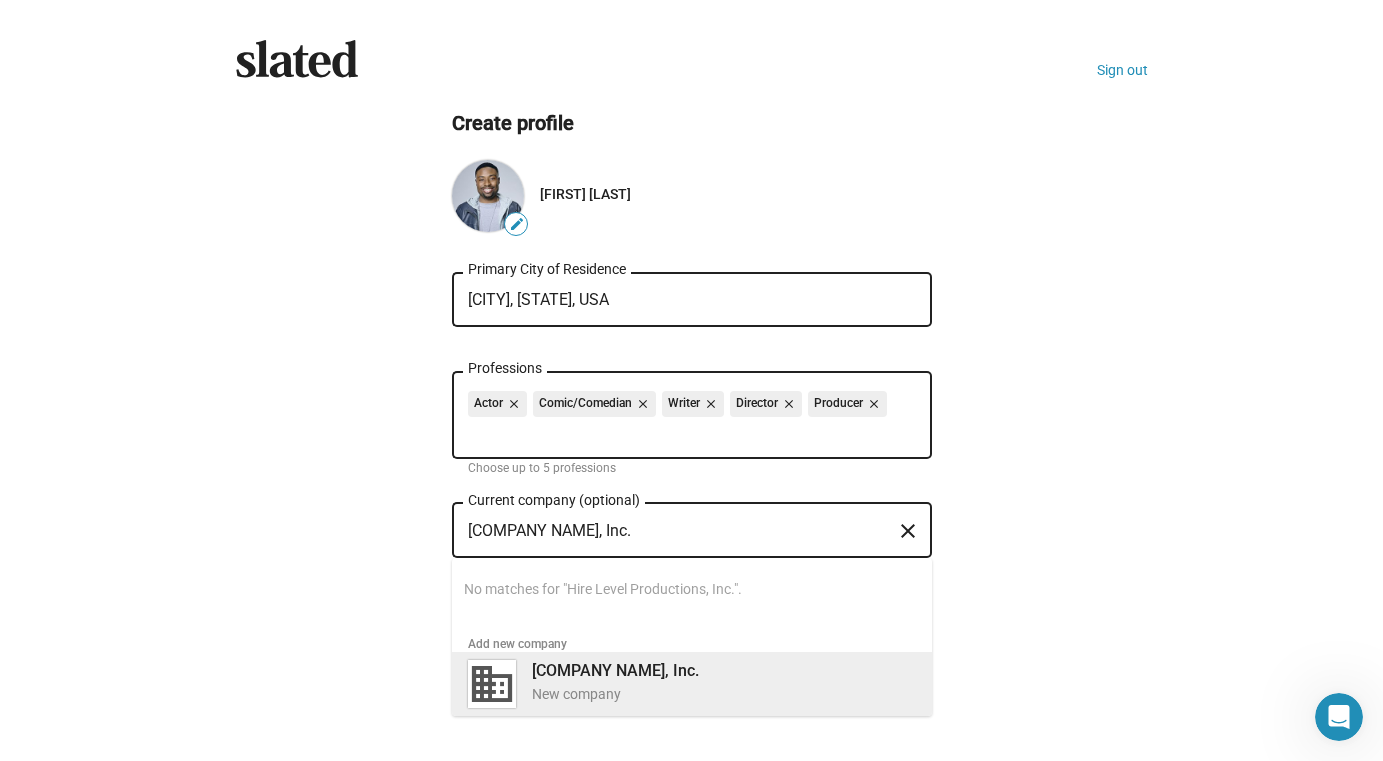 type on "[COMPANY NAME], Inc." 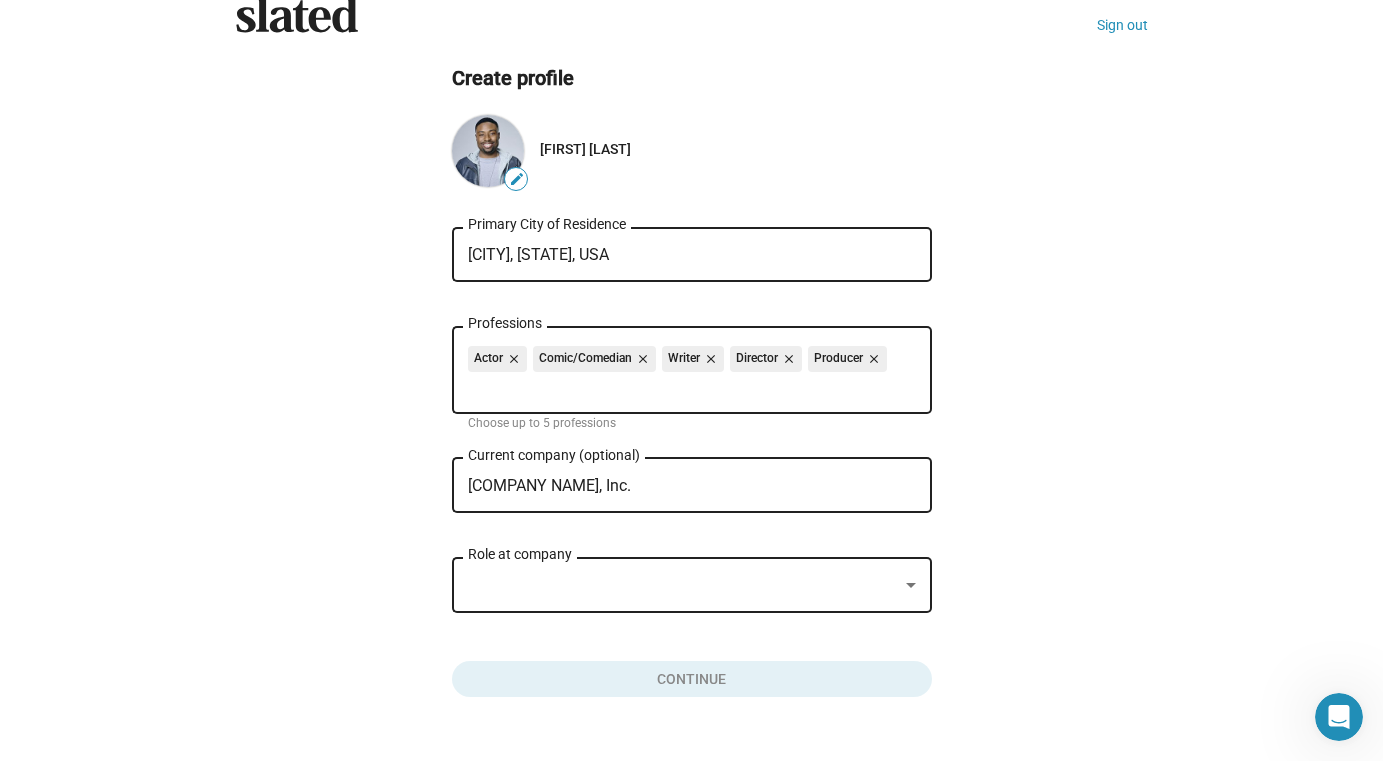 scroll, scrollTop: 46, scrollLeft: 0, axis: vertical 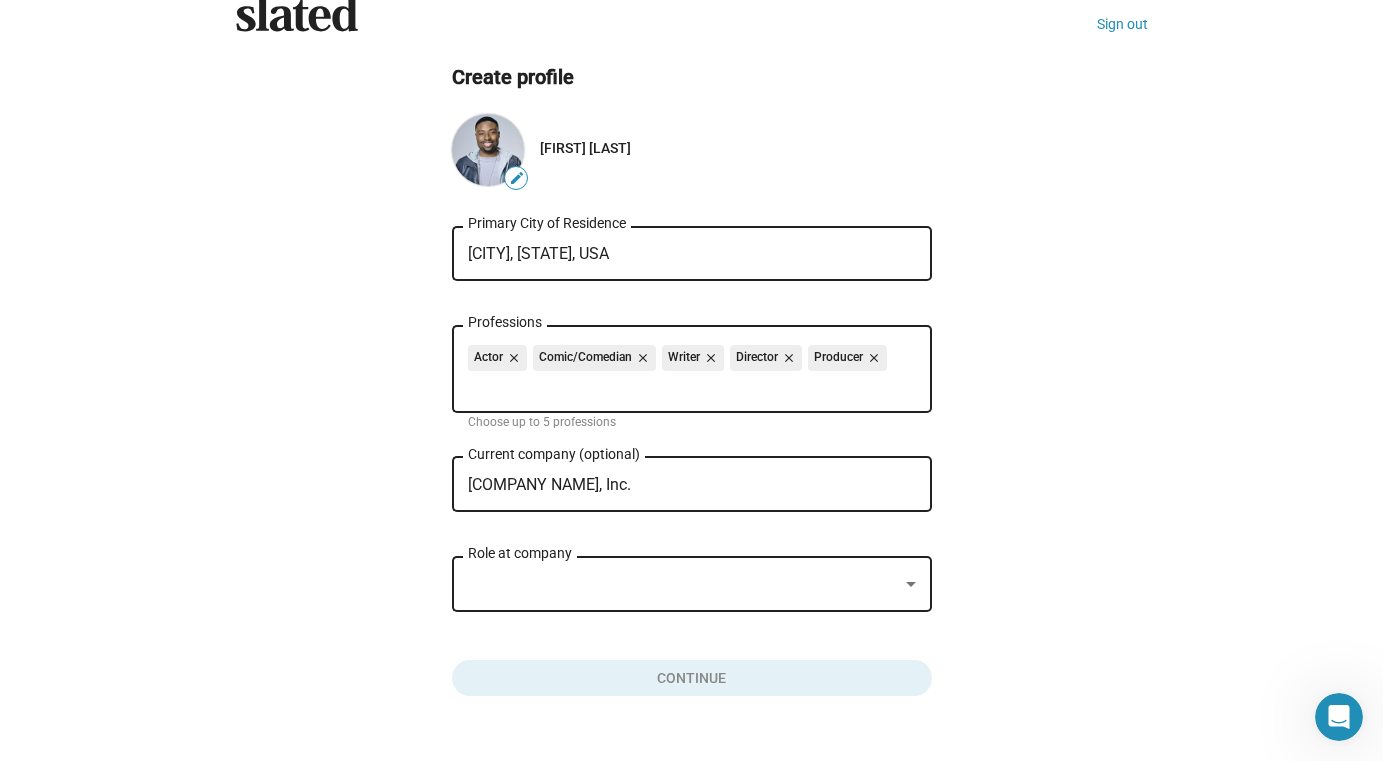 click at bounding box center (683, 584) 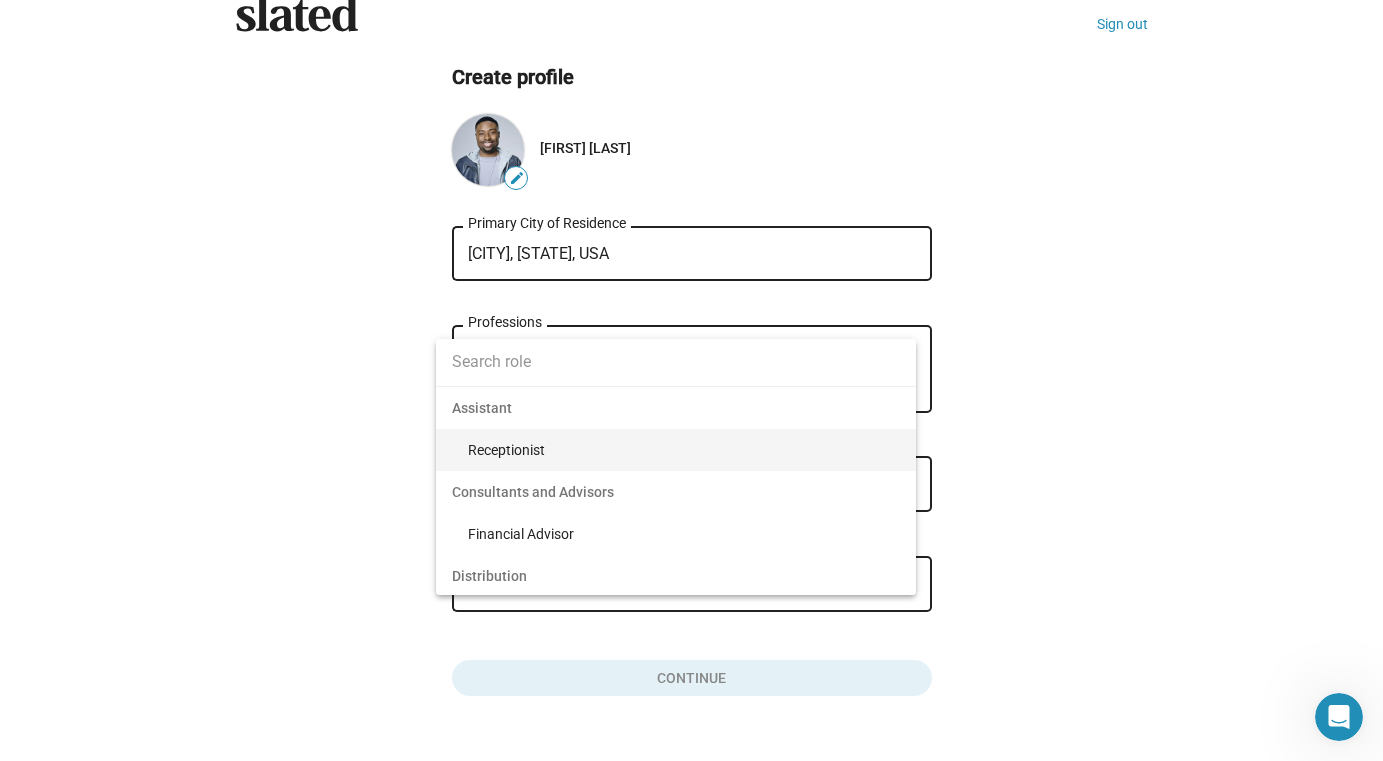 click at bounding box center [676, 362] 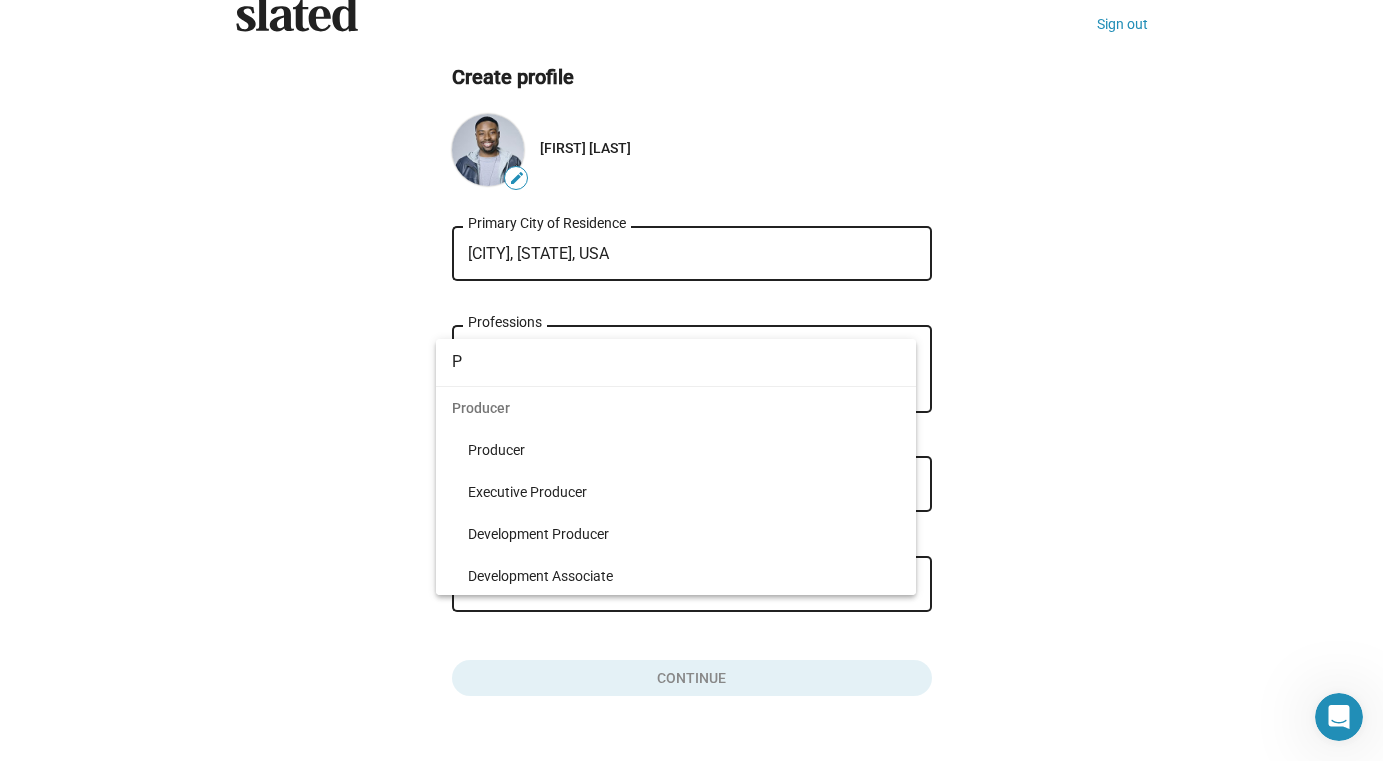 scroll, scrollTop: 0, scrollLeft: 0, axis: both 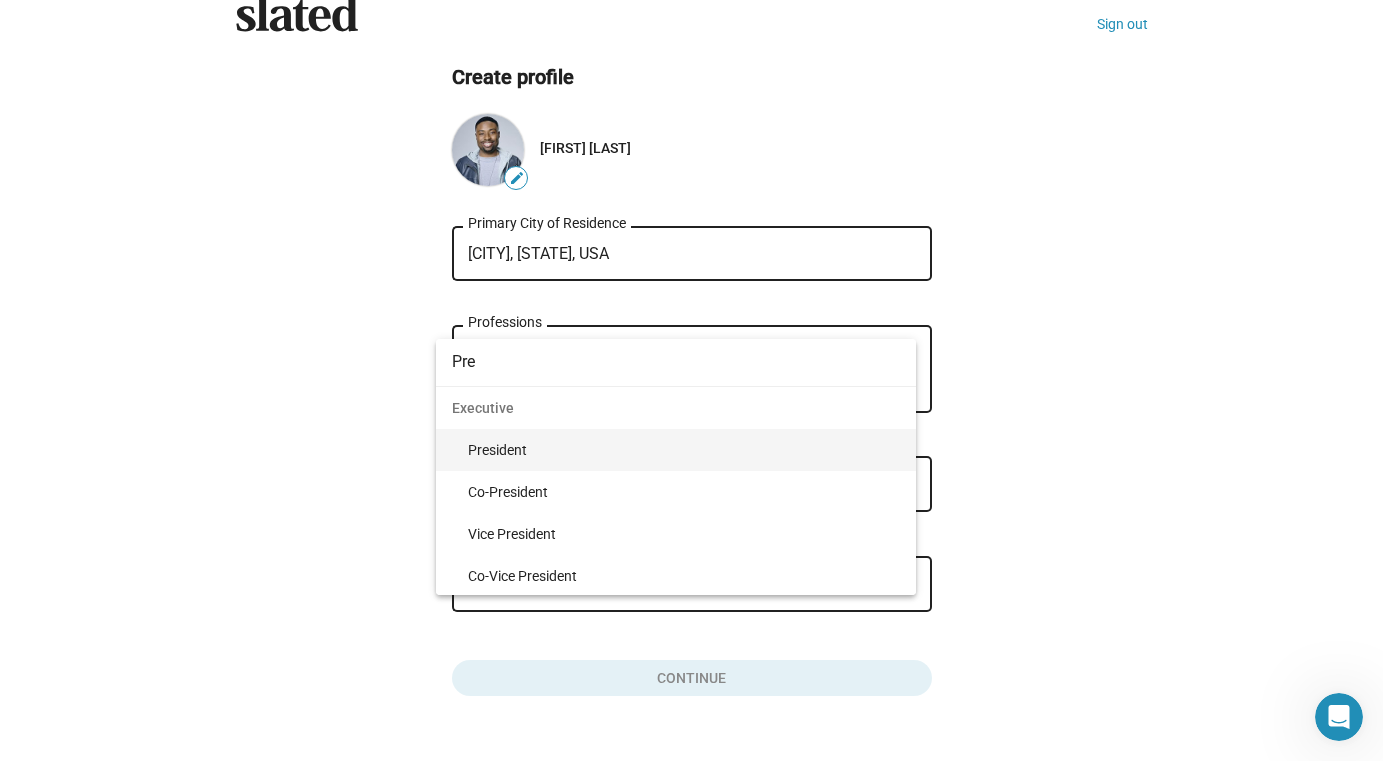 type on "Pre" 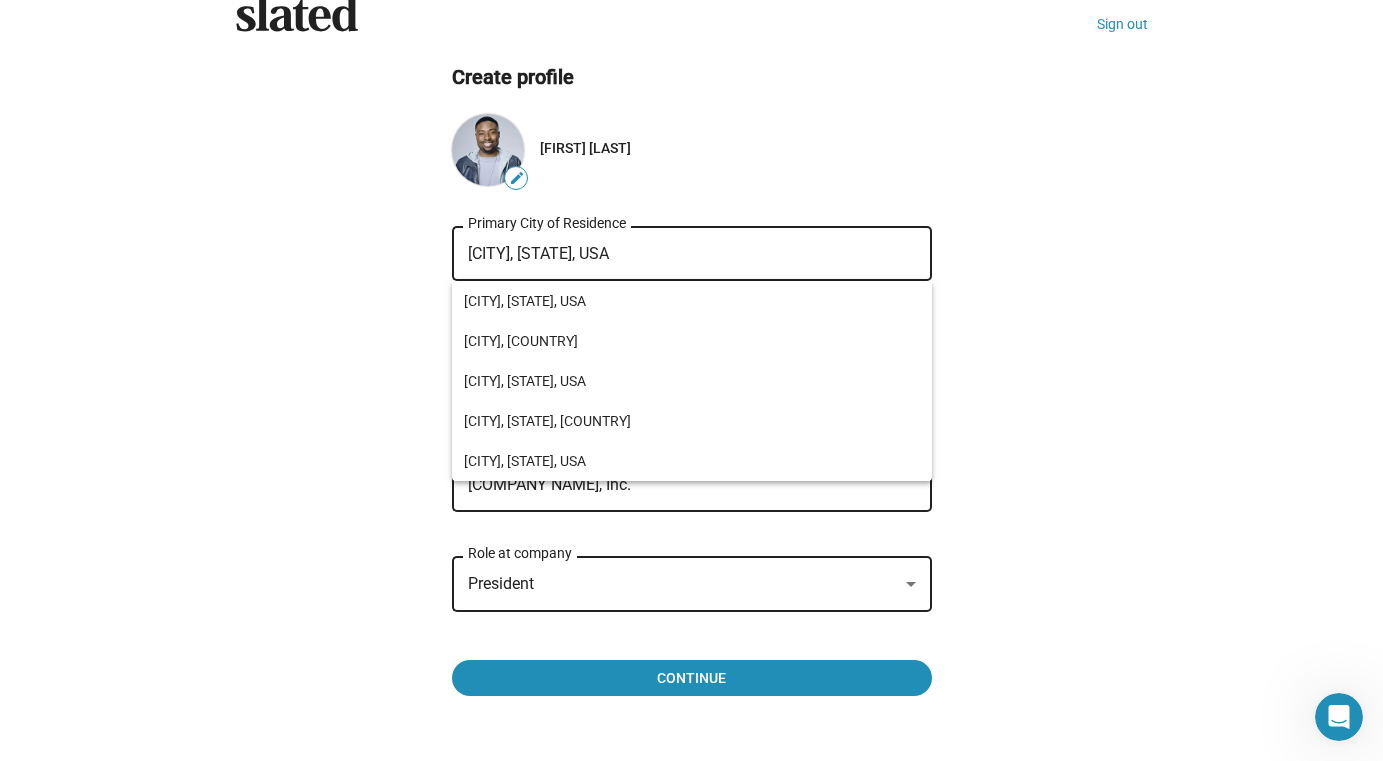 drag, startPoint x: 632, startPoint y: 253, endPoint x: 465, endPoint y: 248, distance: 167.07483 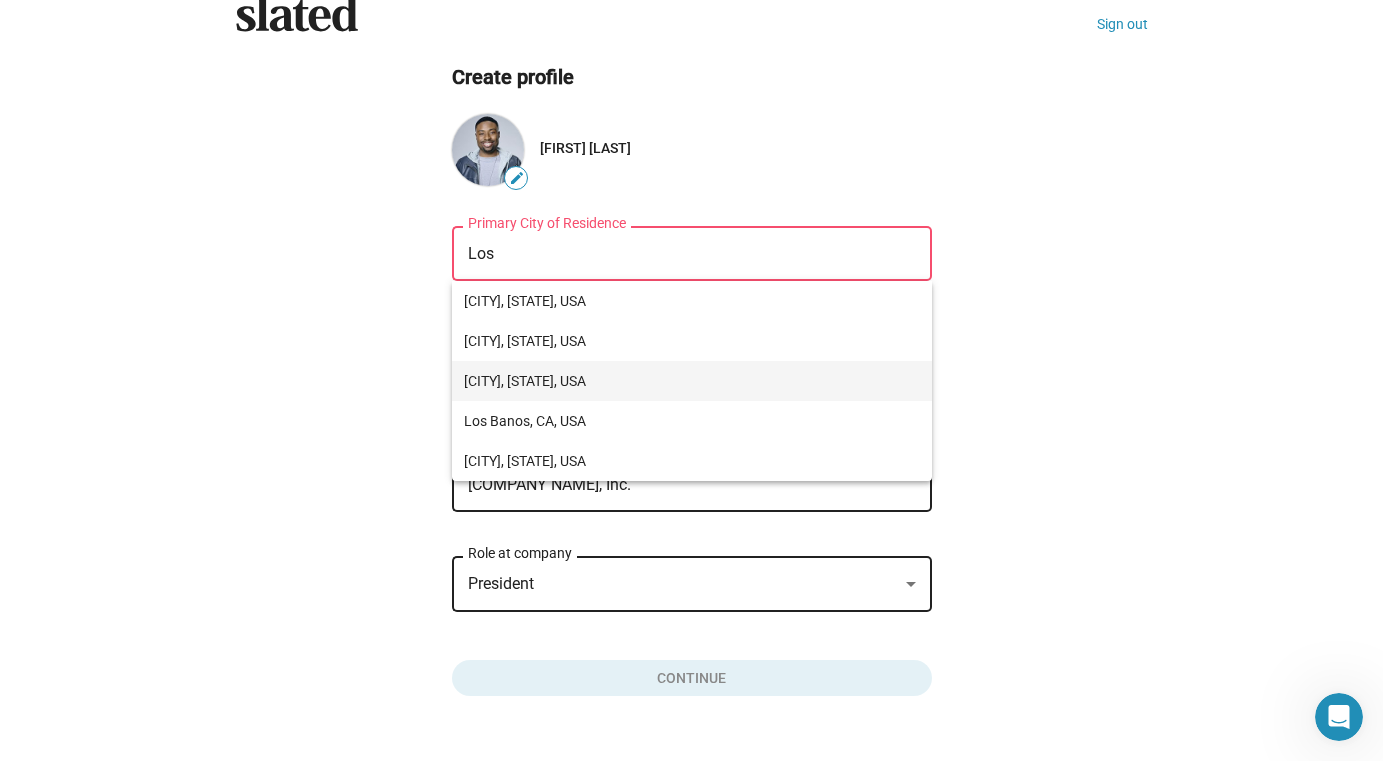 click on "[CITY], [STATE], USA" at bounding box center (692, 381) 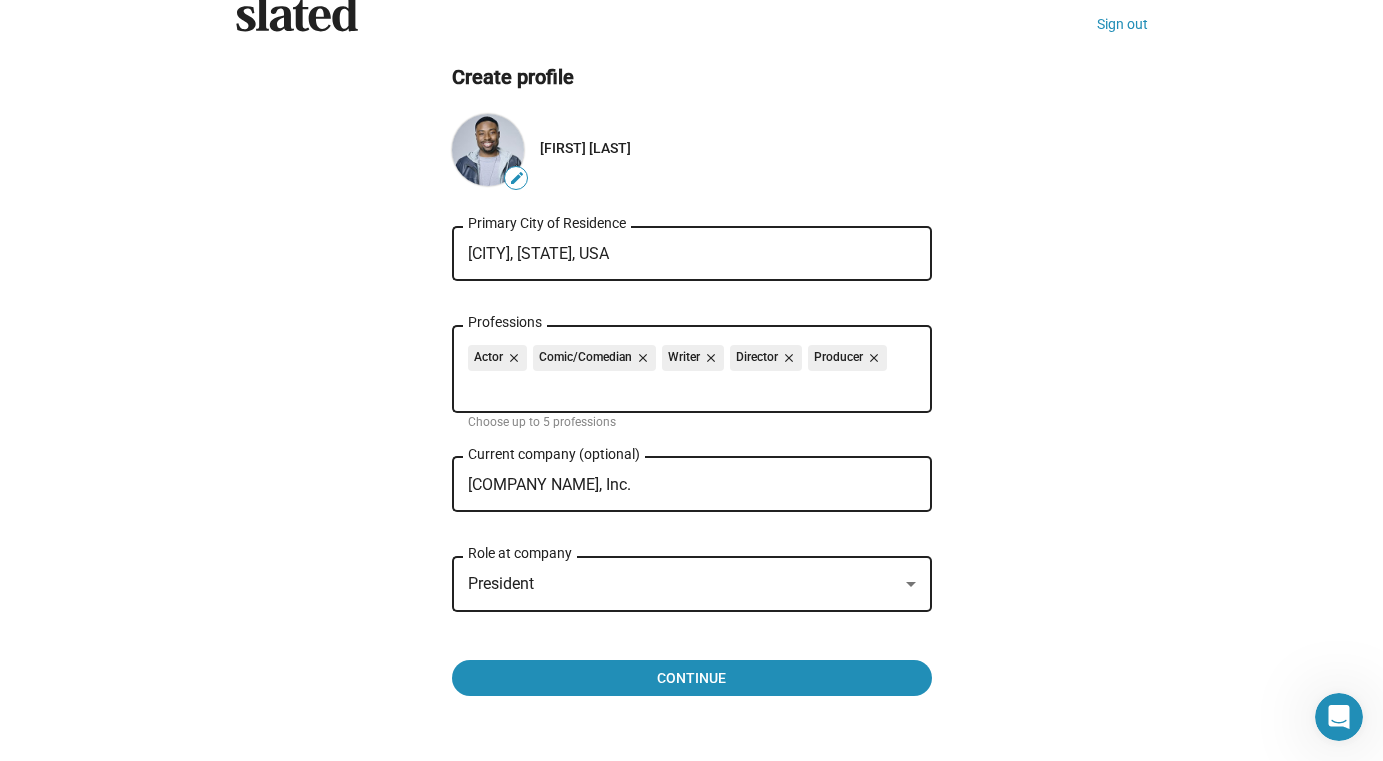 drag, startPoint x: 646, startPoint y: 252, endPoint x: 426, endPoint y: 255, distance: 220.02045 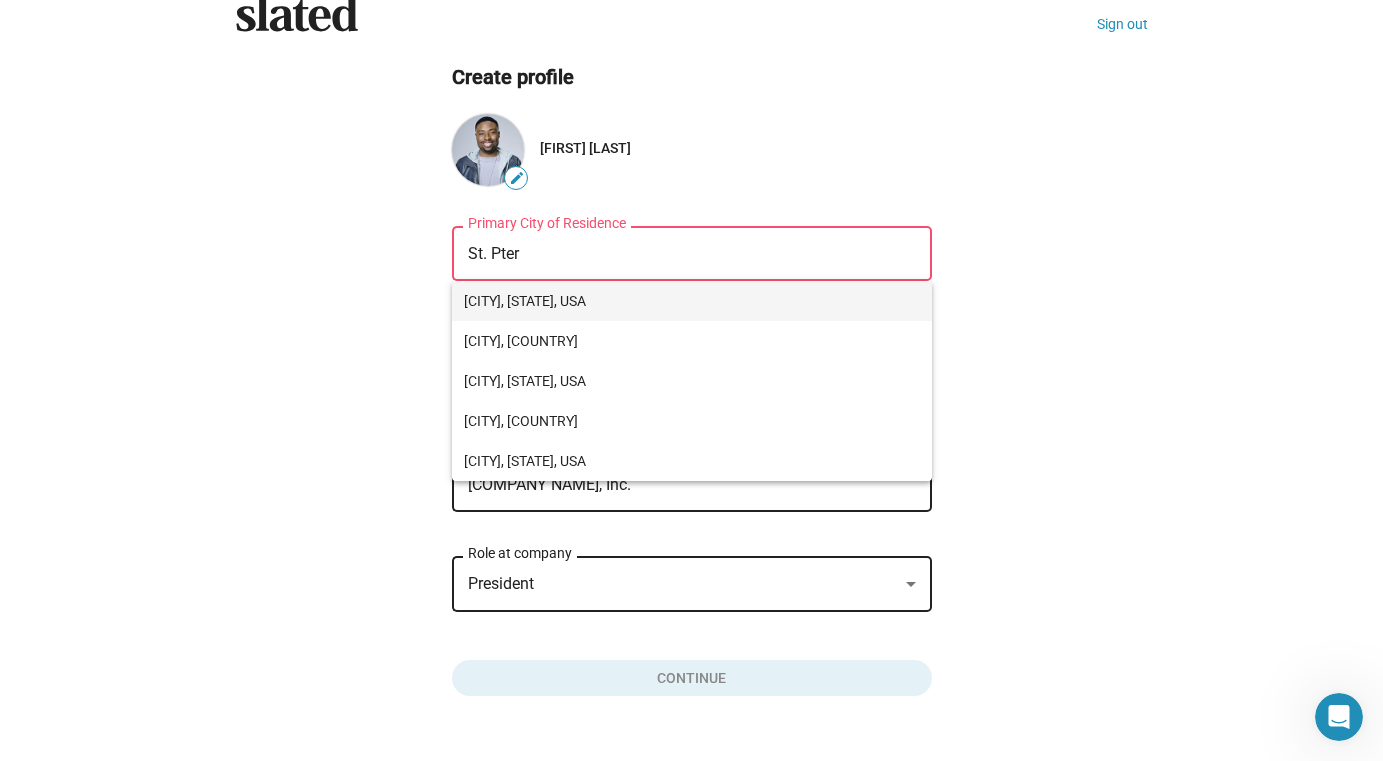 click on "[CITY], [STATE], USA" at bounding box center [692, 301] 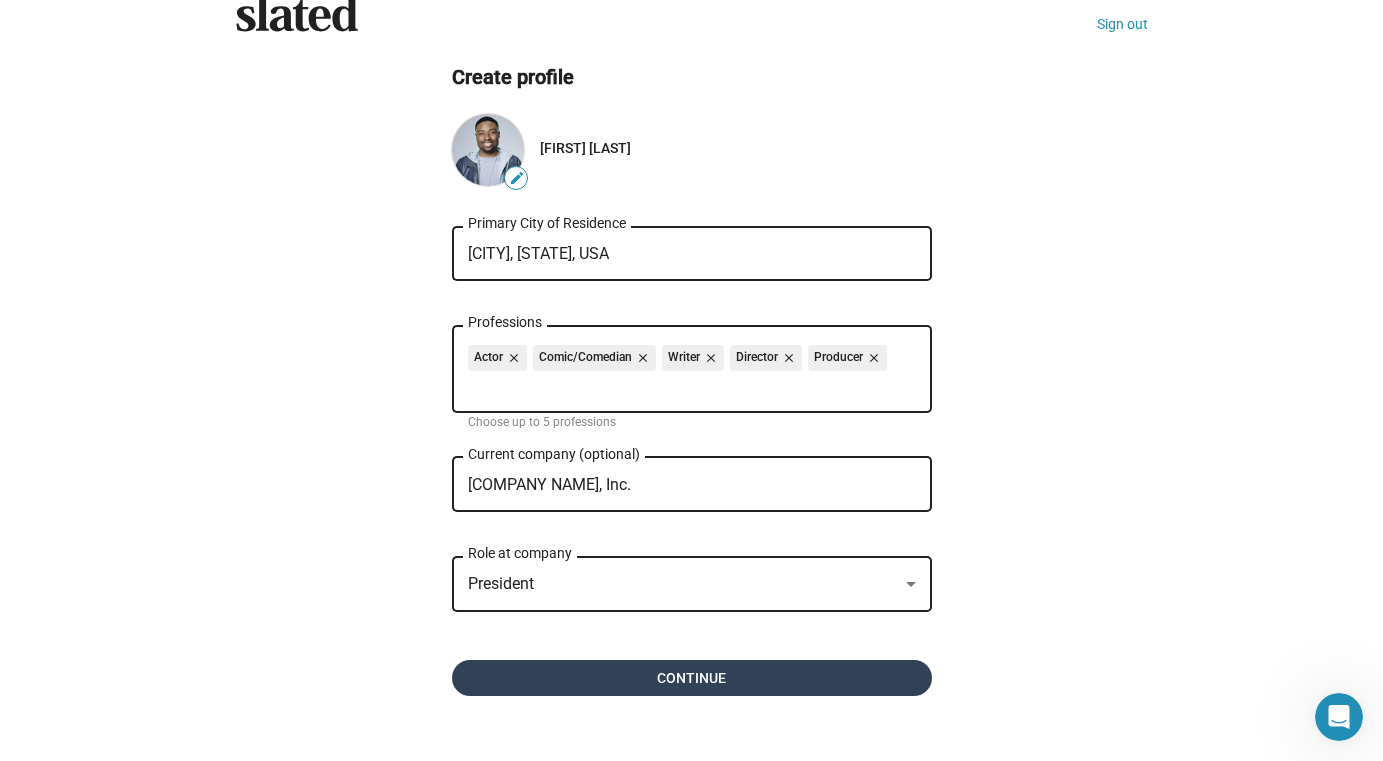 click on "Continue" 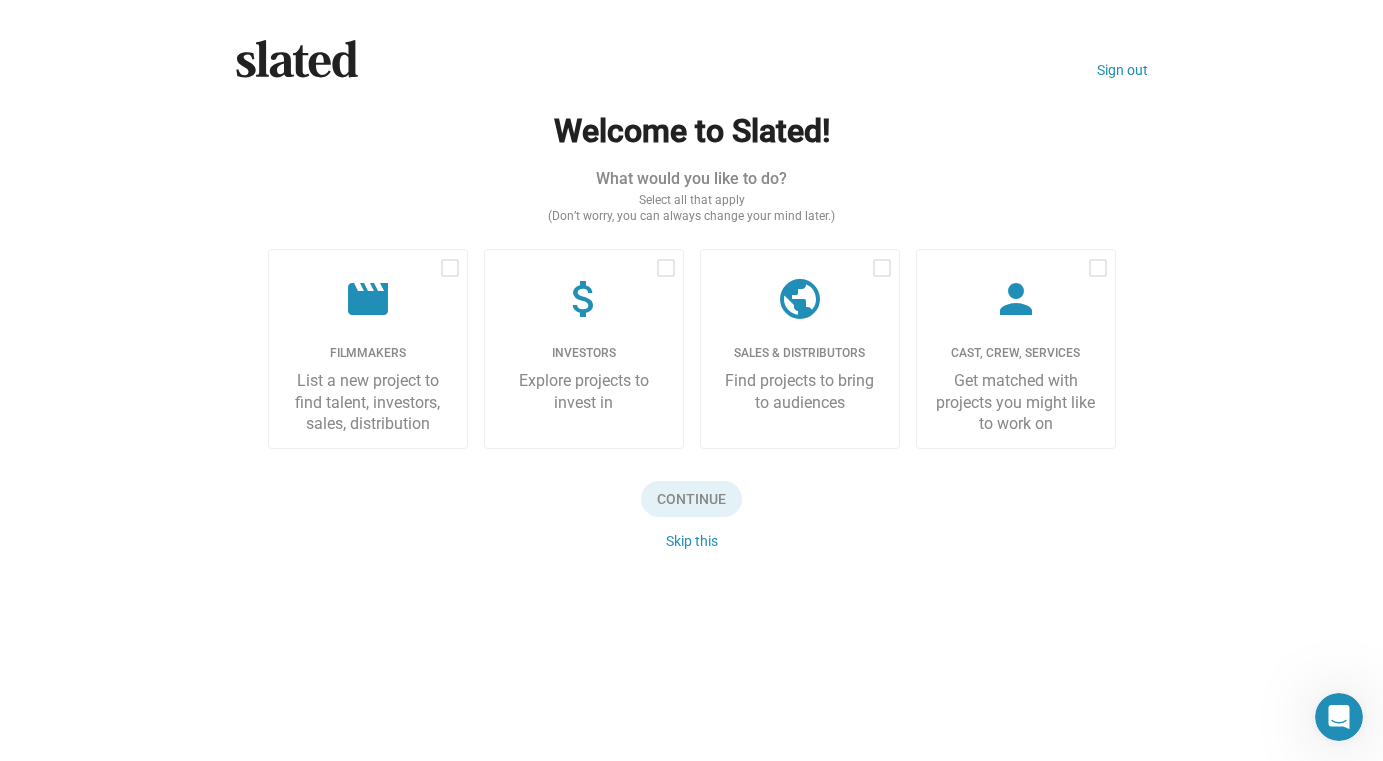 scroll, scrollTop: 0, scrollLeft: 0, axis: both 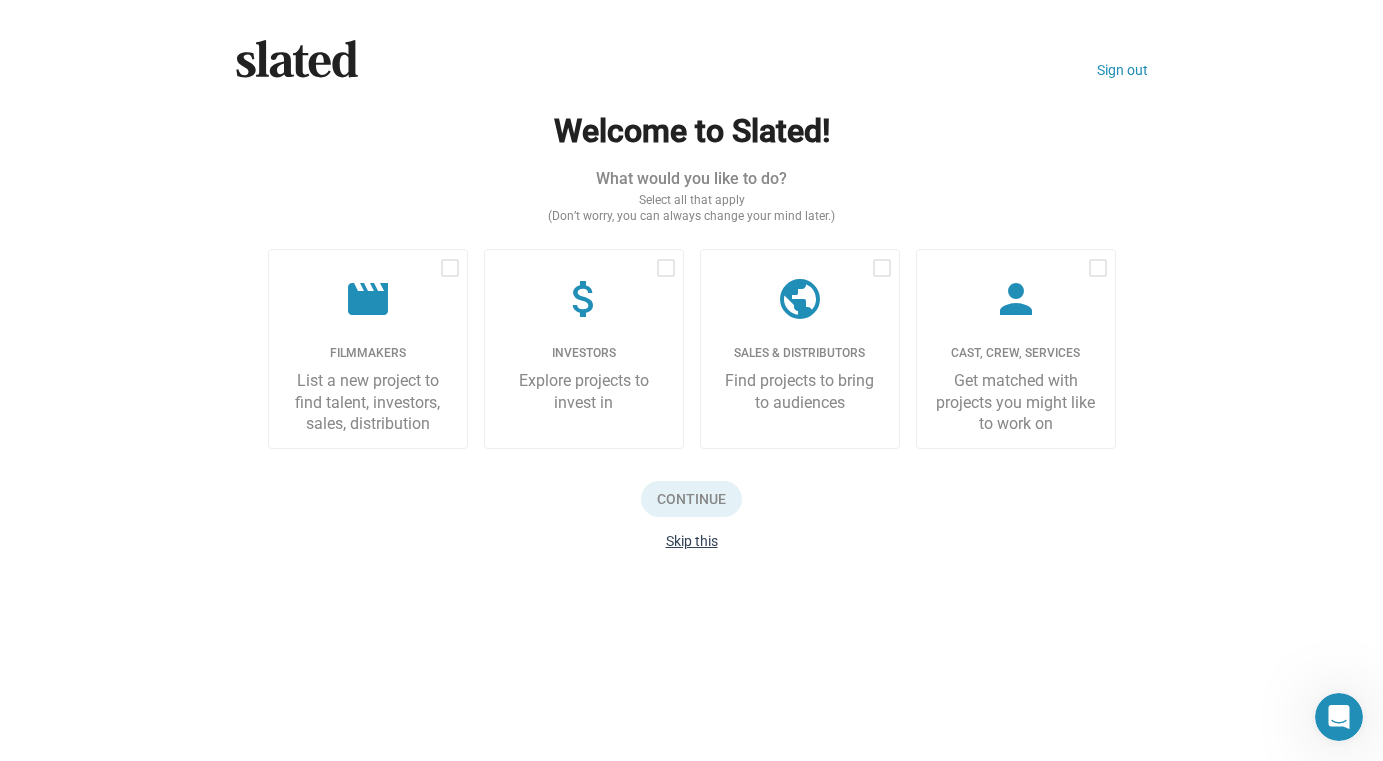 click on "Skip this" 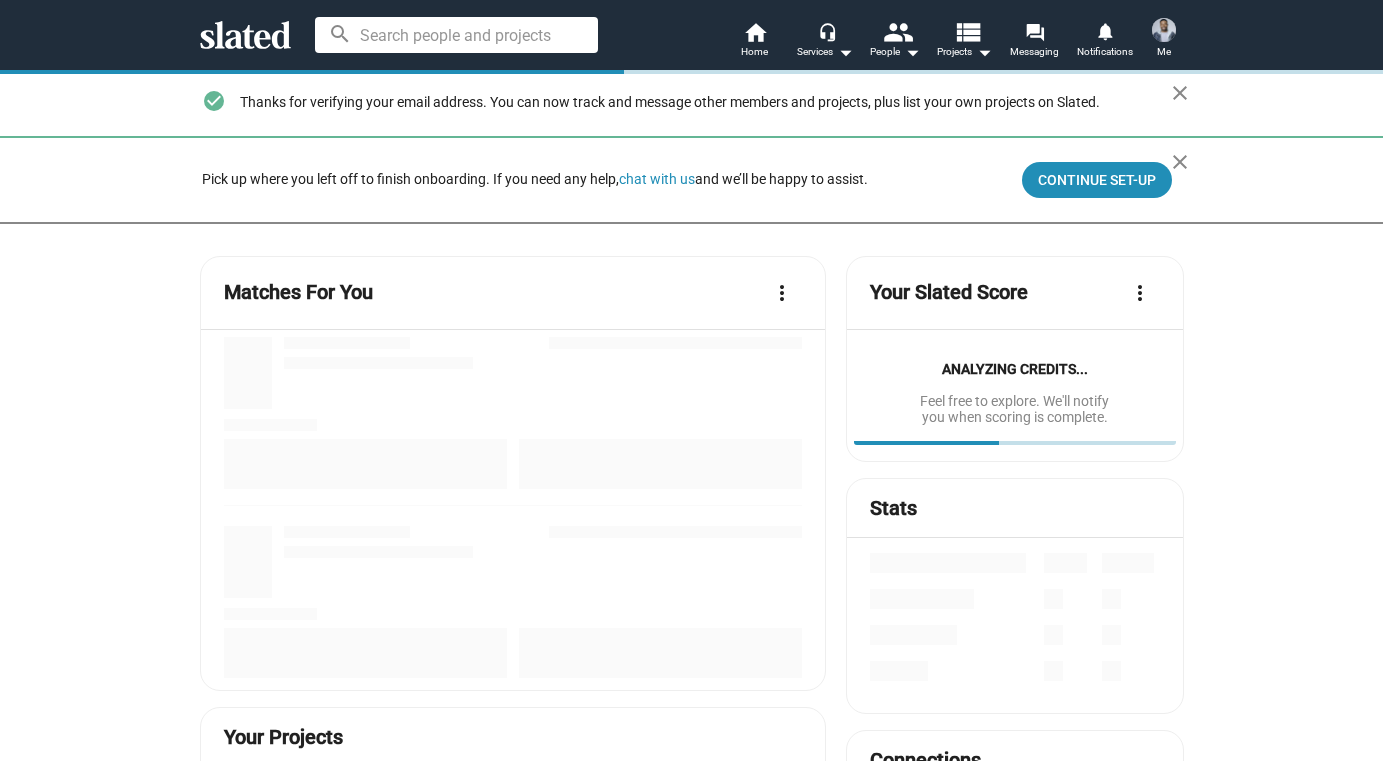 scroll, scrollTop: 0, scrollLeft: 0, axis: both 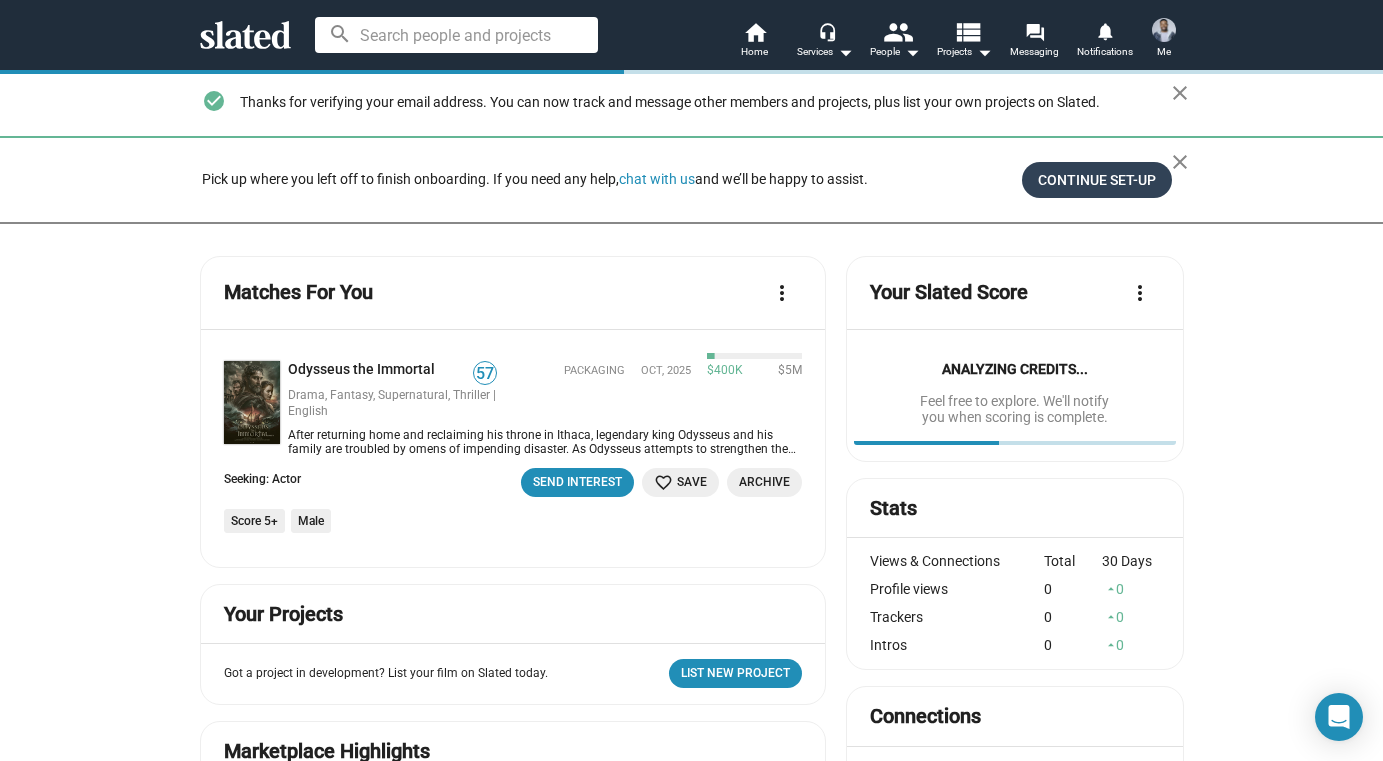 click on "Continue Set-up" 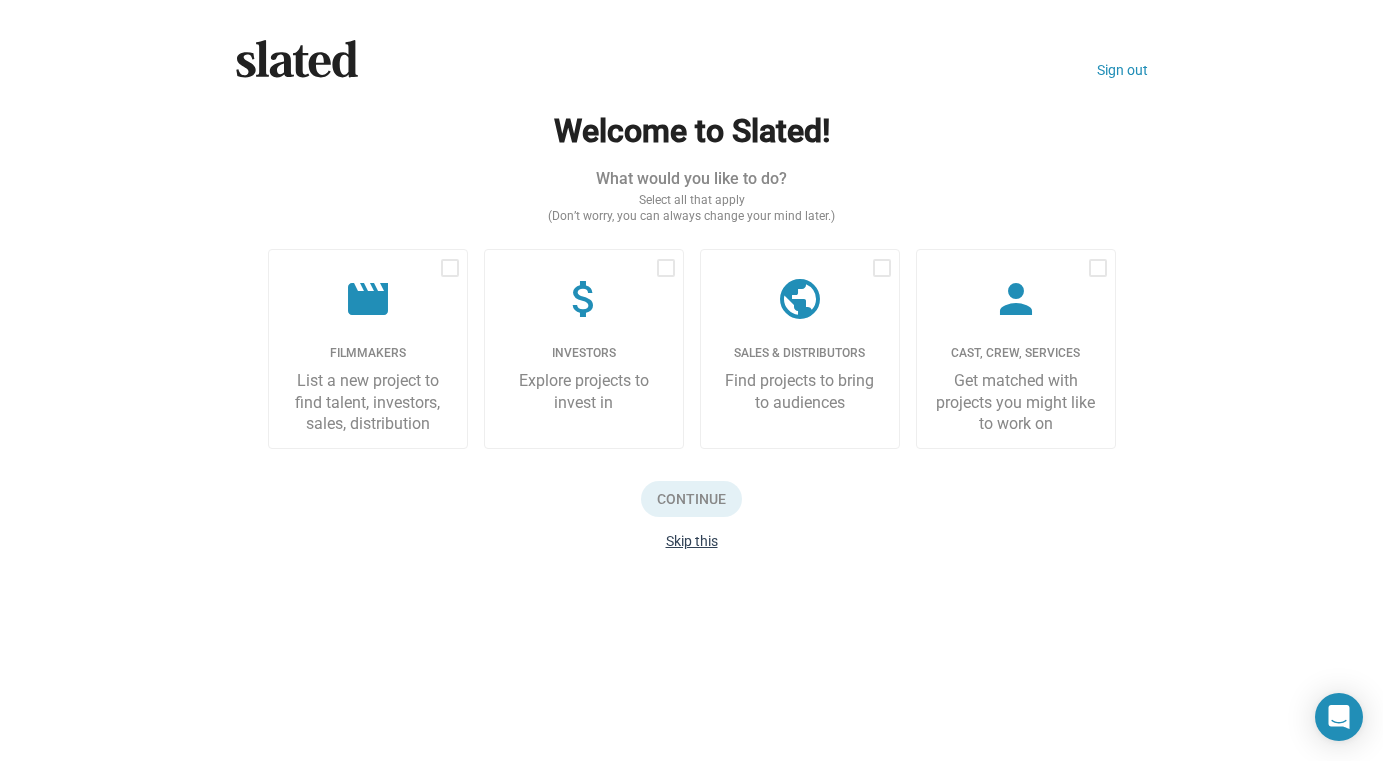 click on "Skip this" 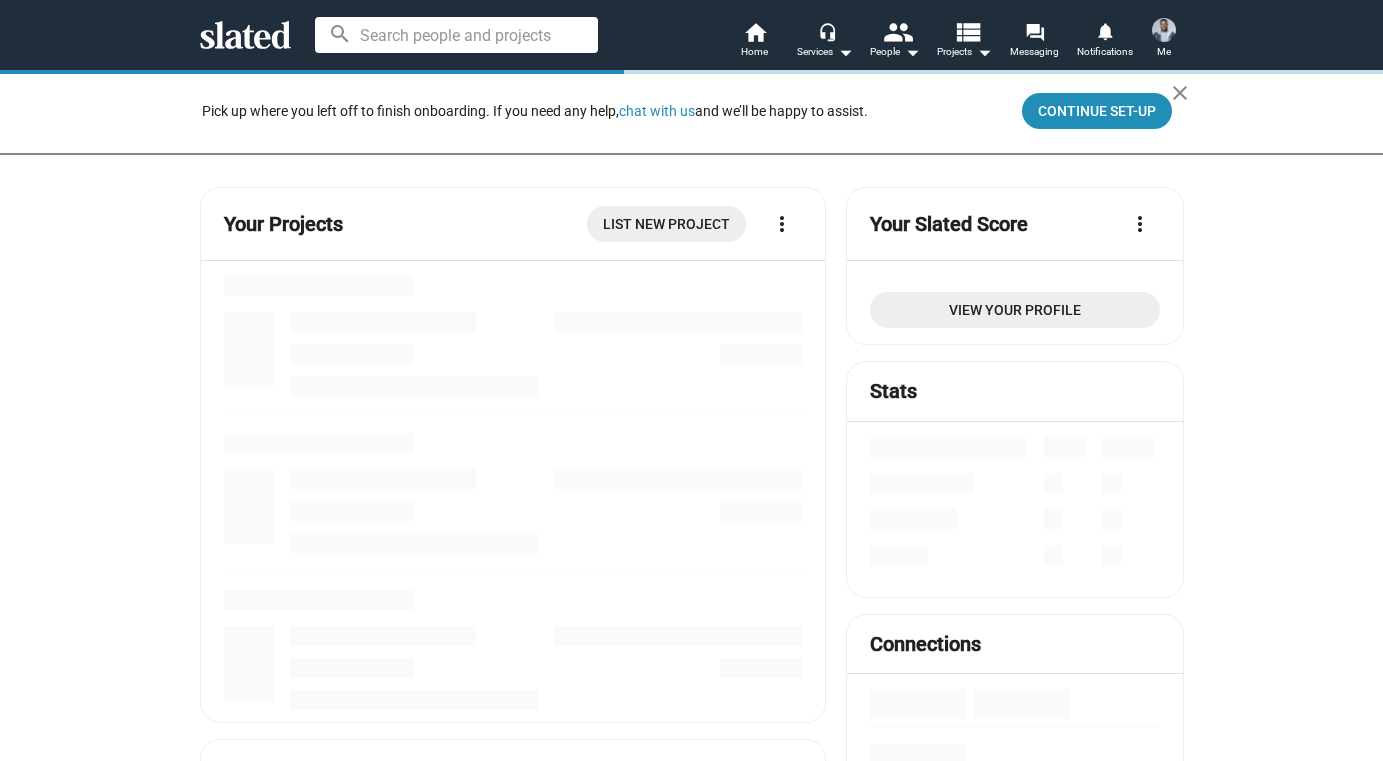 scroll, scrollTop: 0, scrollLeft: 0, axis: both 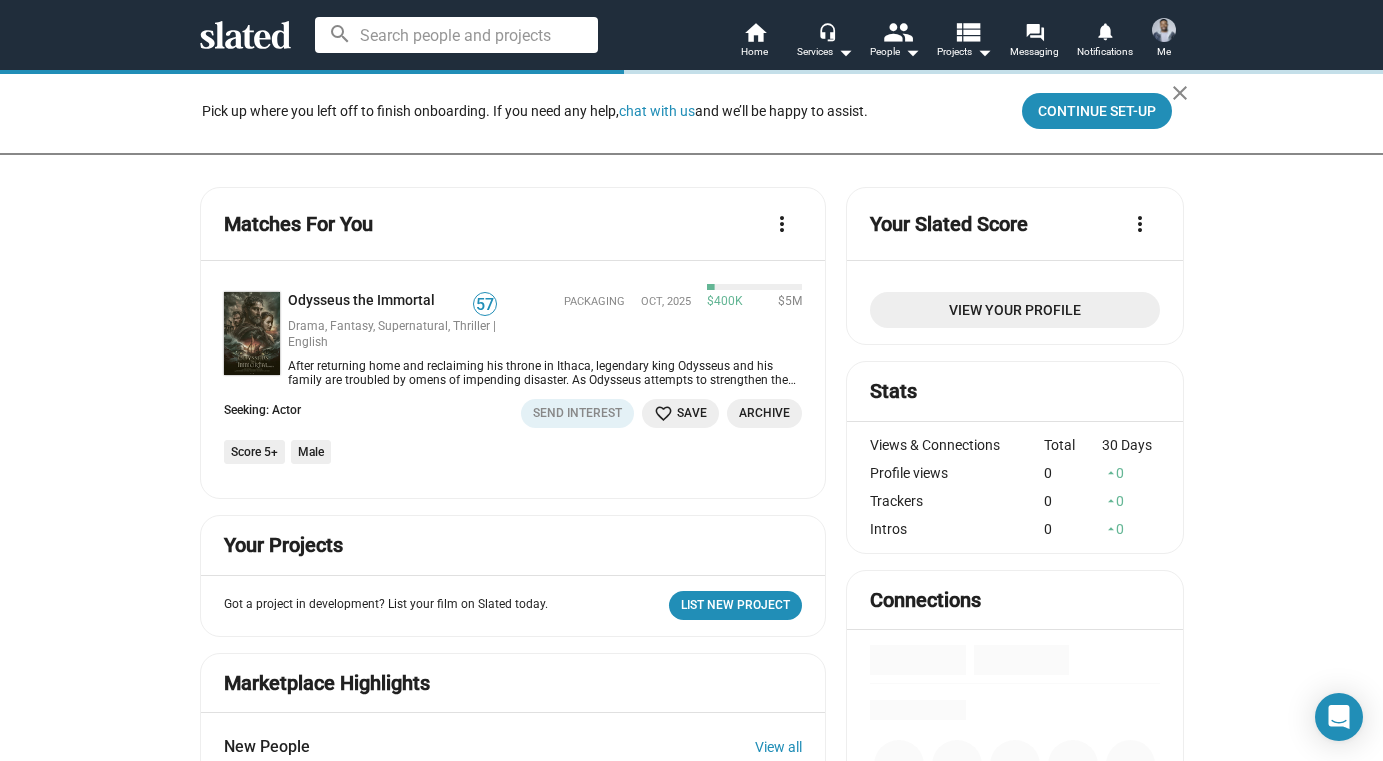 click at bounding box center [456, 35] 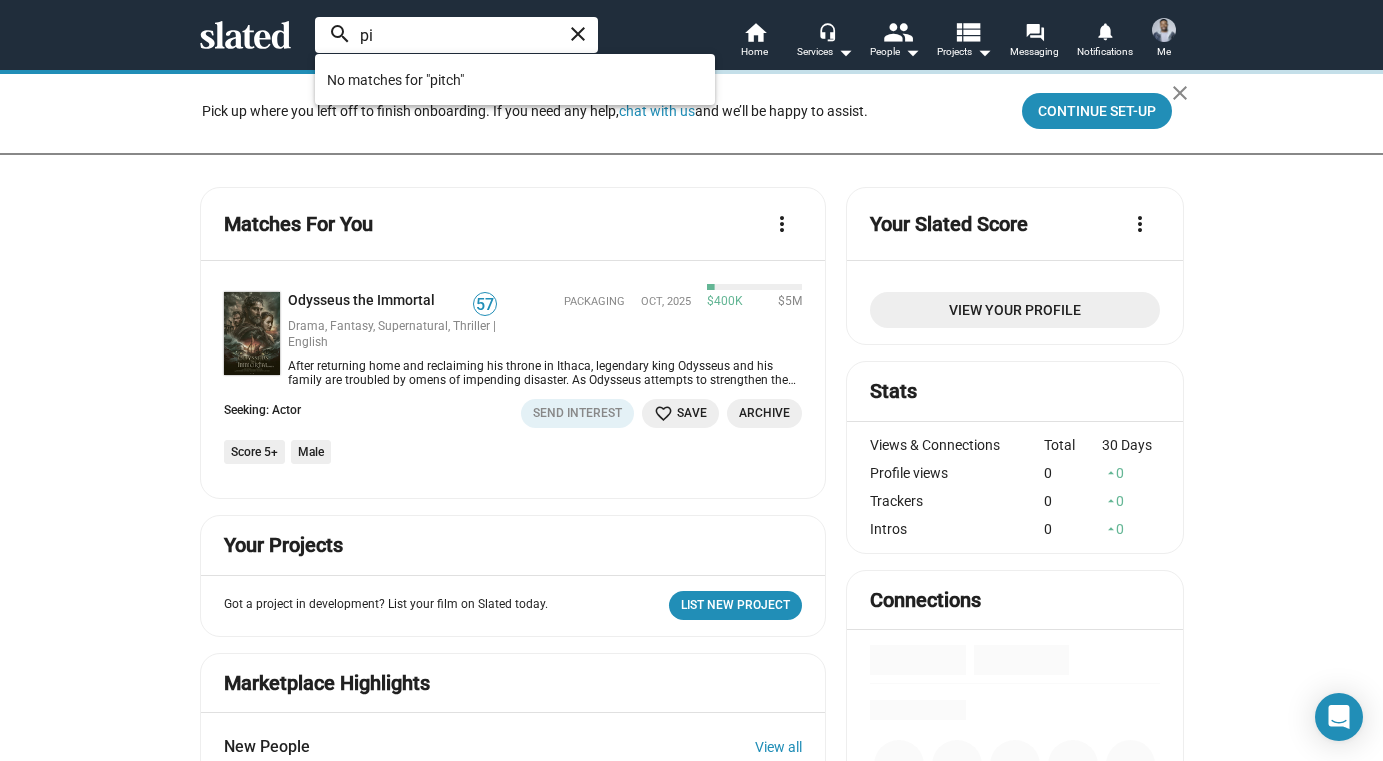 type on "p" 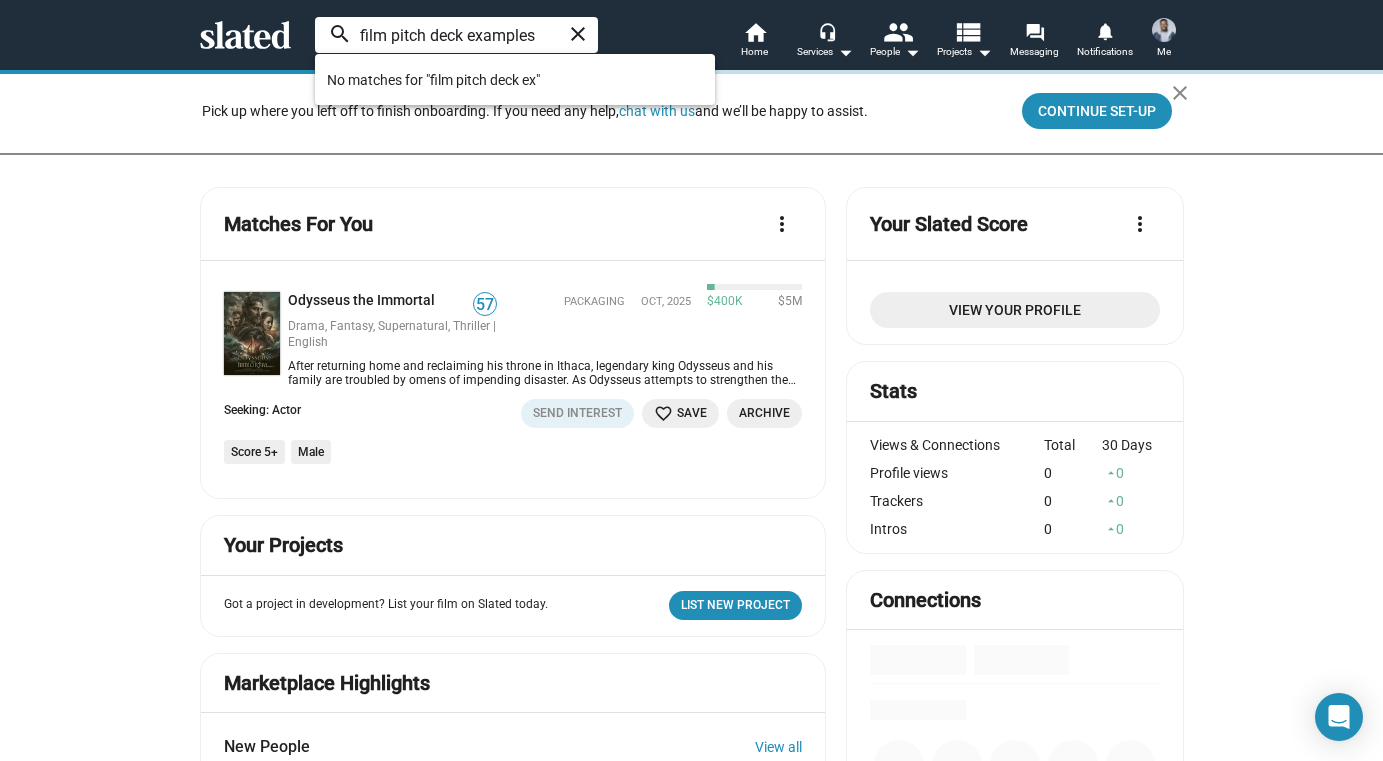 type on "film pitch deck examples" 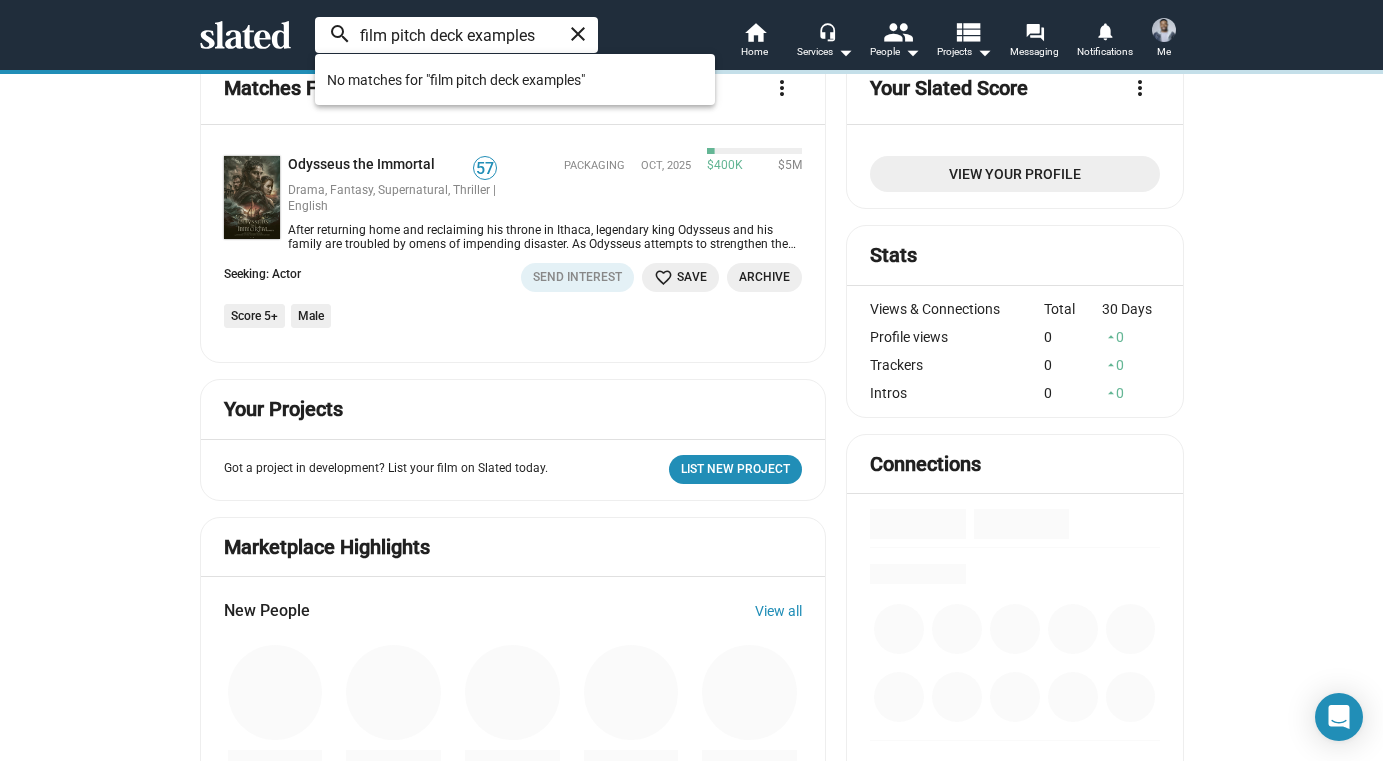 scroll, scrollTop: 141, scrollLeft: 0, axis: vertical 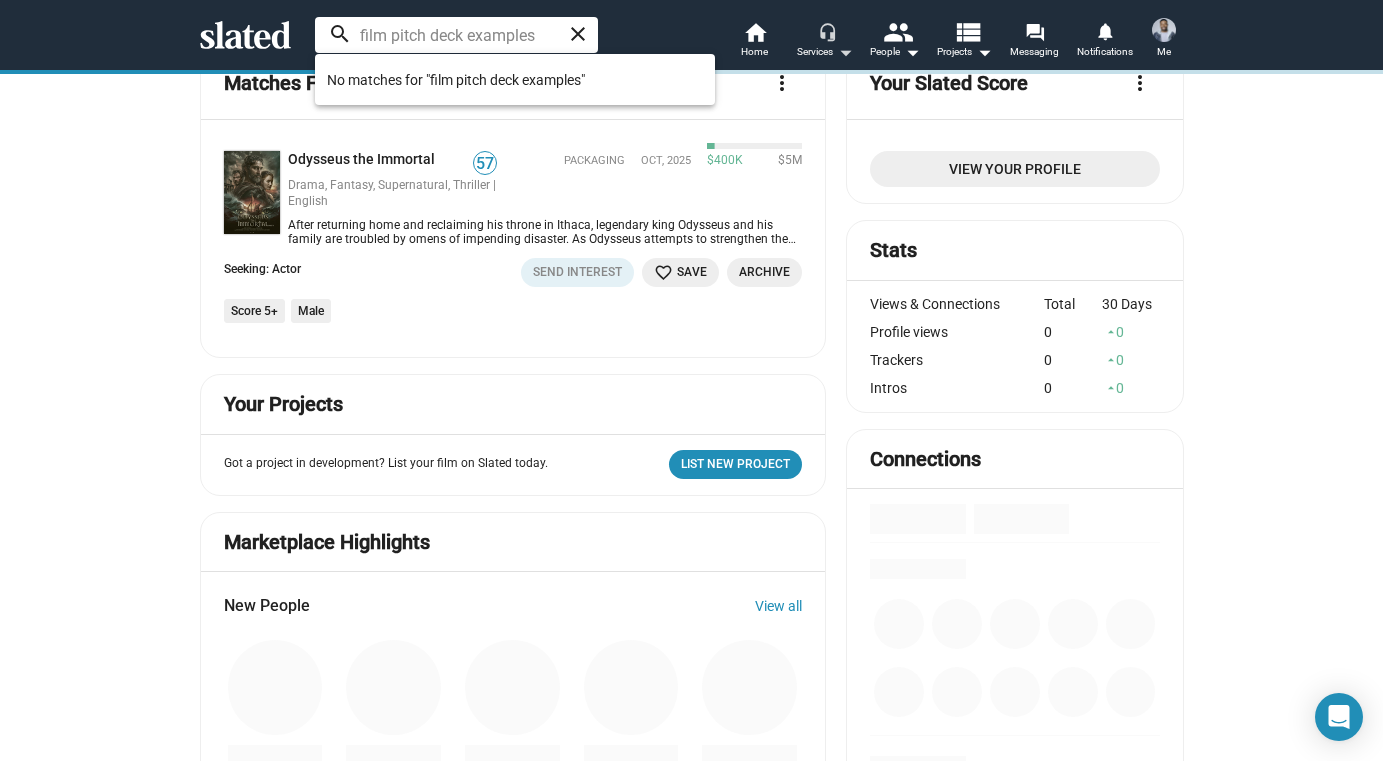 click on "headset_mic" at bounding box center [827, 31] 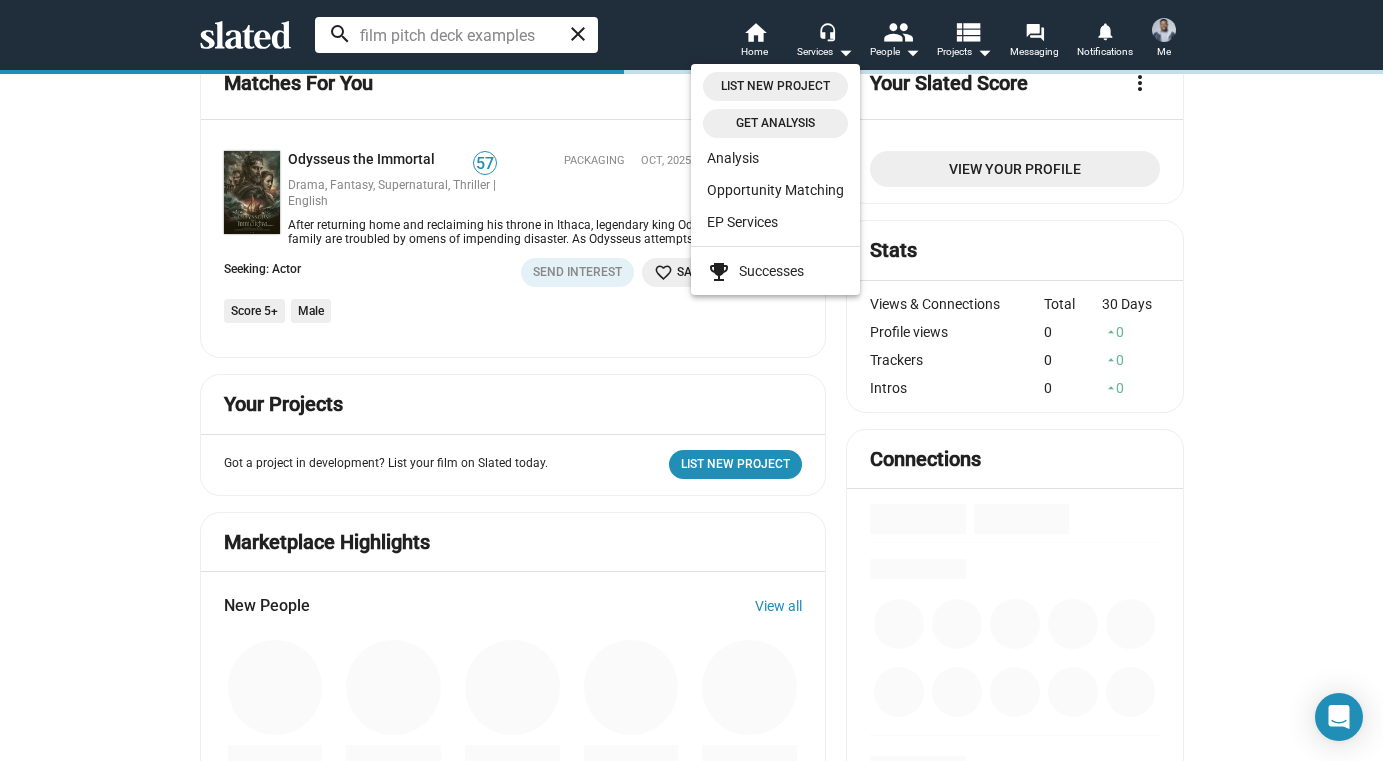 click at bounding box center (691, 380) 